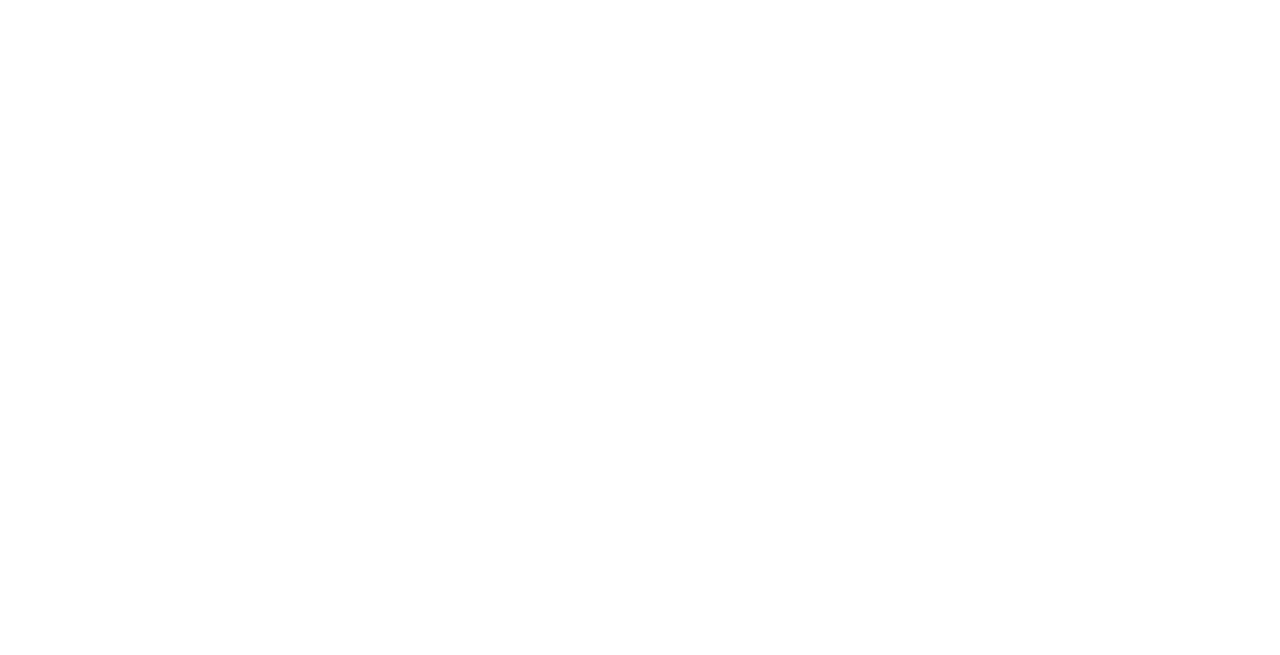 scroll, scrollTop: 0, scrollLeft: 0, axis: both 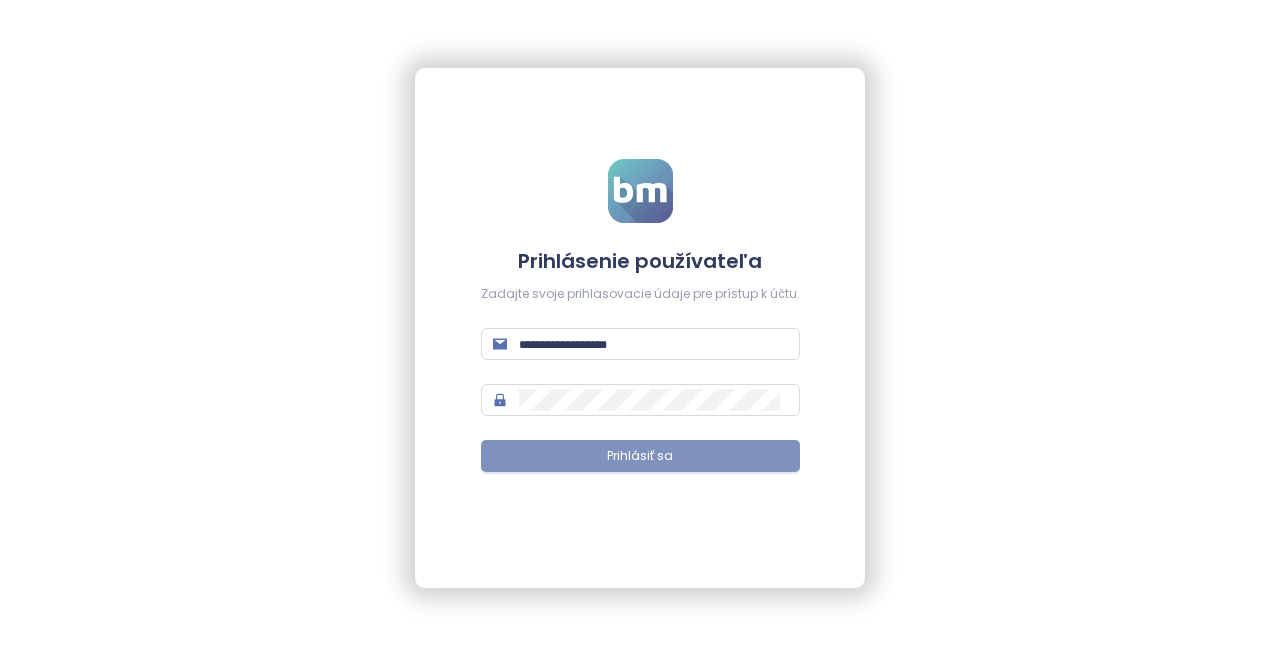 type on "**********" 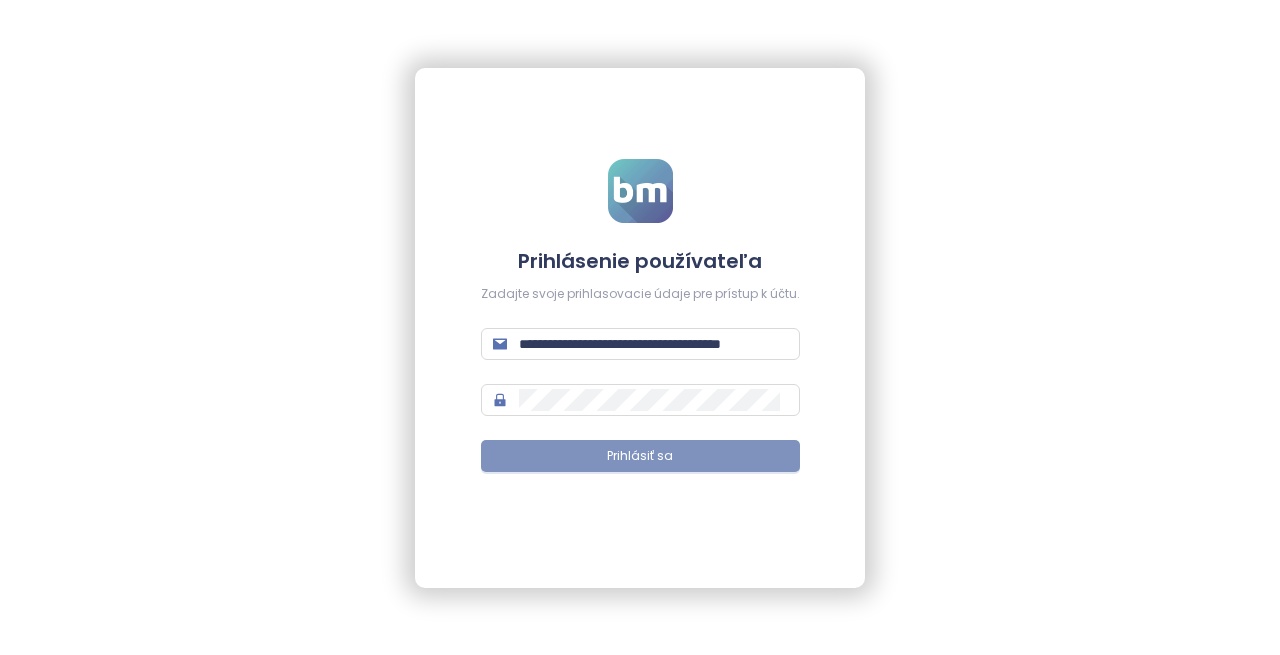 click on "Prihlásiť sa" at bounding box center (640, 456) 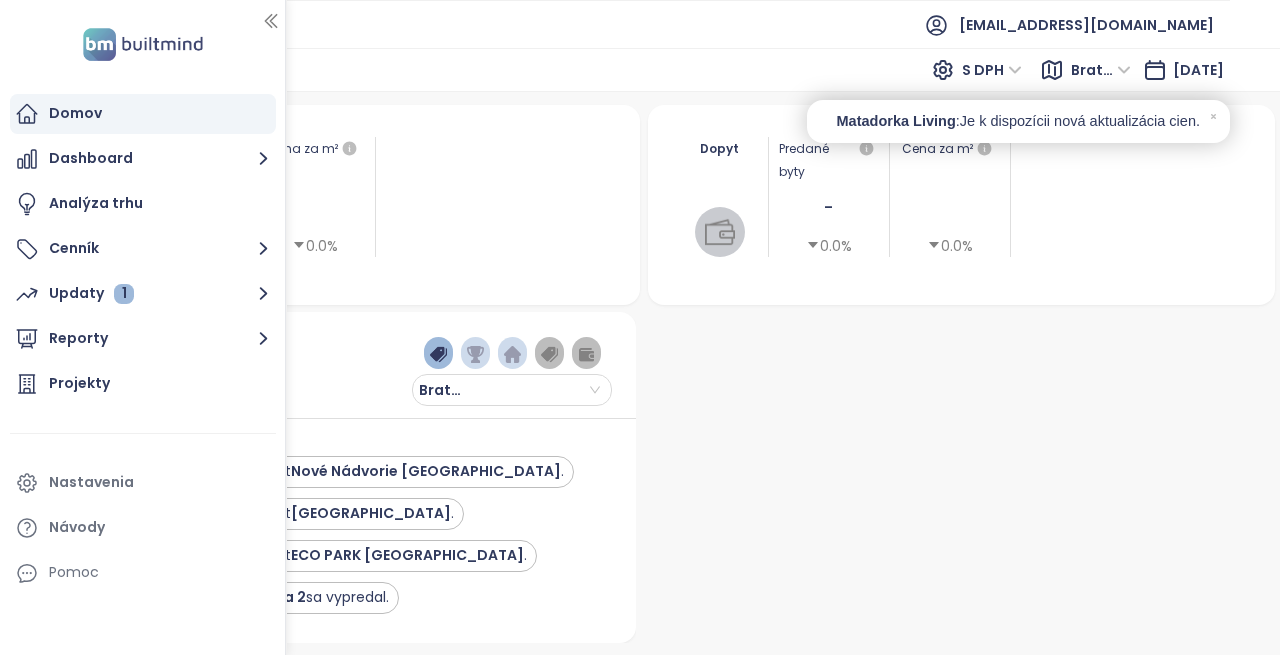 click at bounding box center [285, 327] 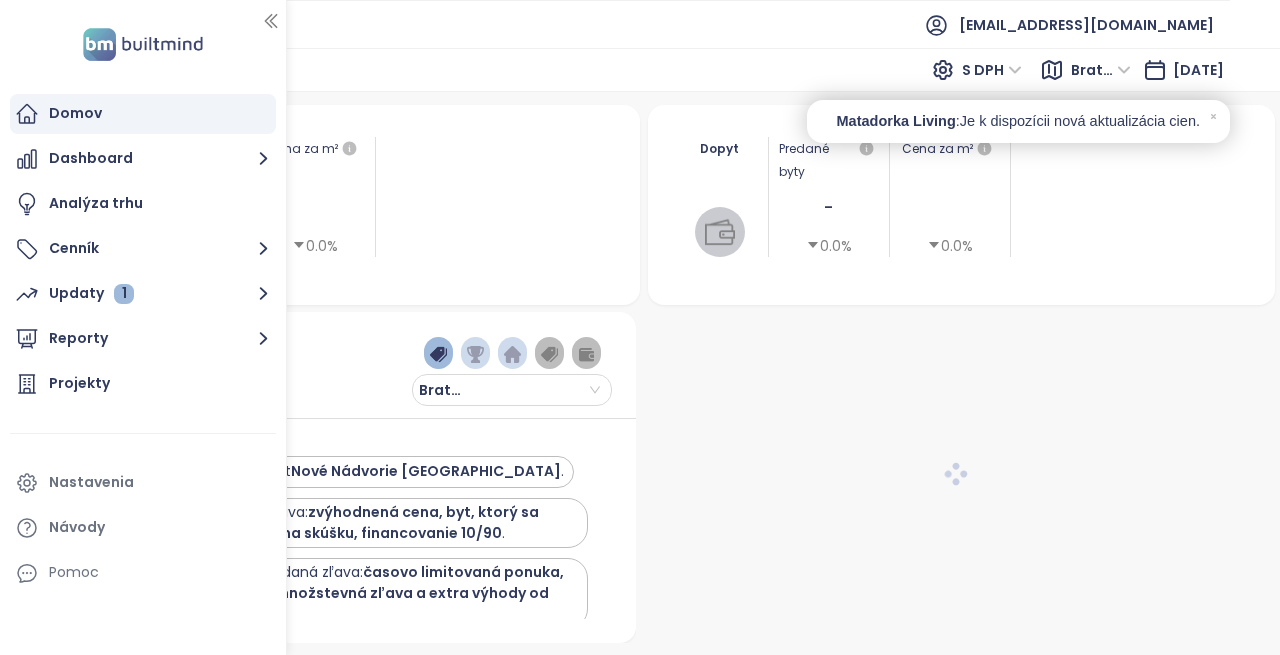 click 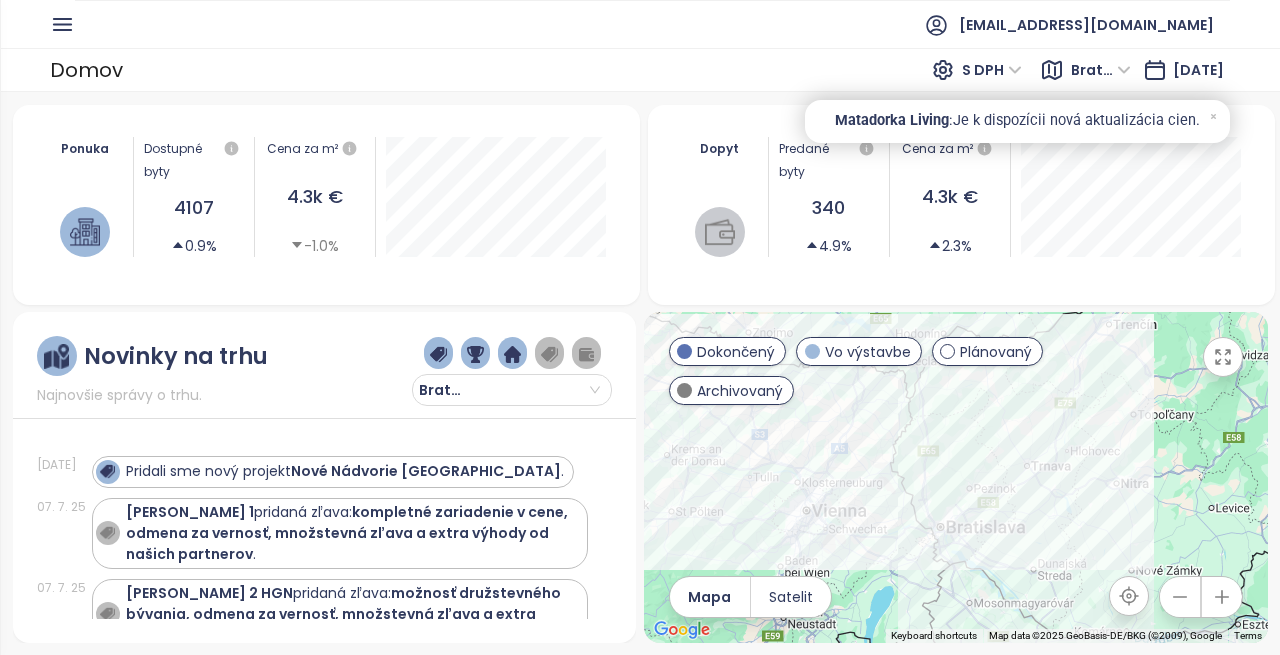 scroll, scrollTop: 200, scrollLeft: 0, axis: vertical 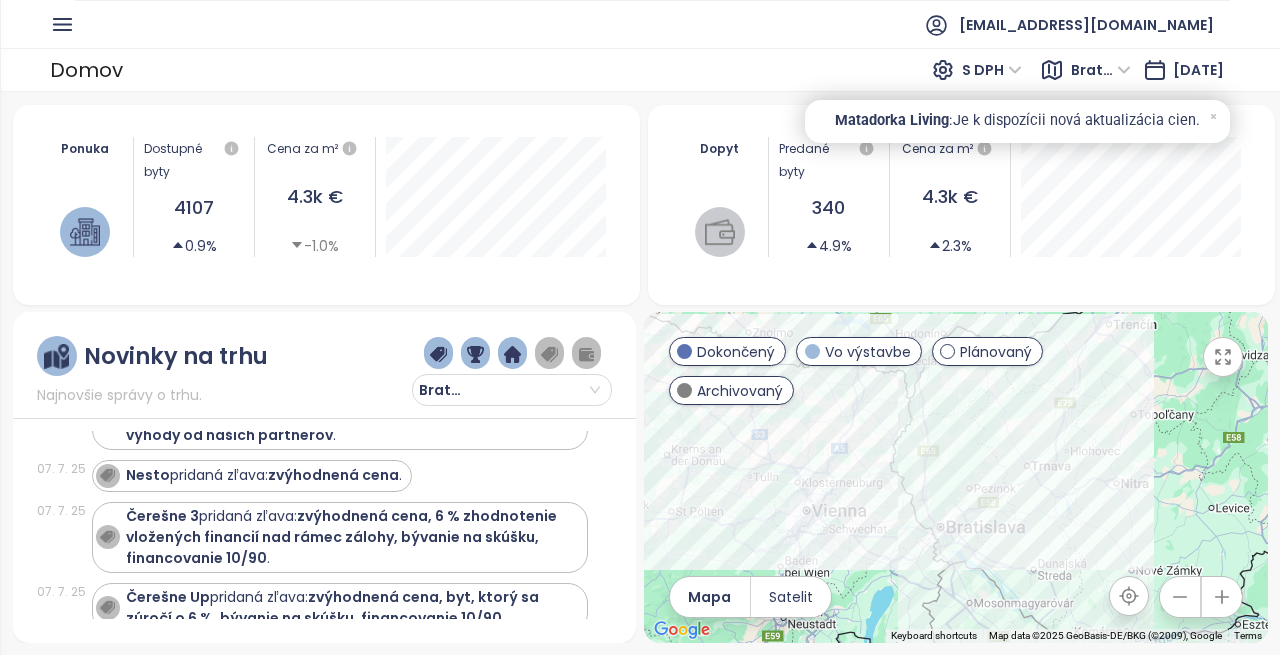 click on "Dopyt Predané byty 340 4.9% Cena za m² 4.3k € 2.3% 1. januára 2025
Predané jednotky:
171
Cena za m²:
4 028 €" at bounding box center (962, 205) 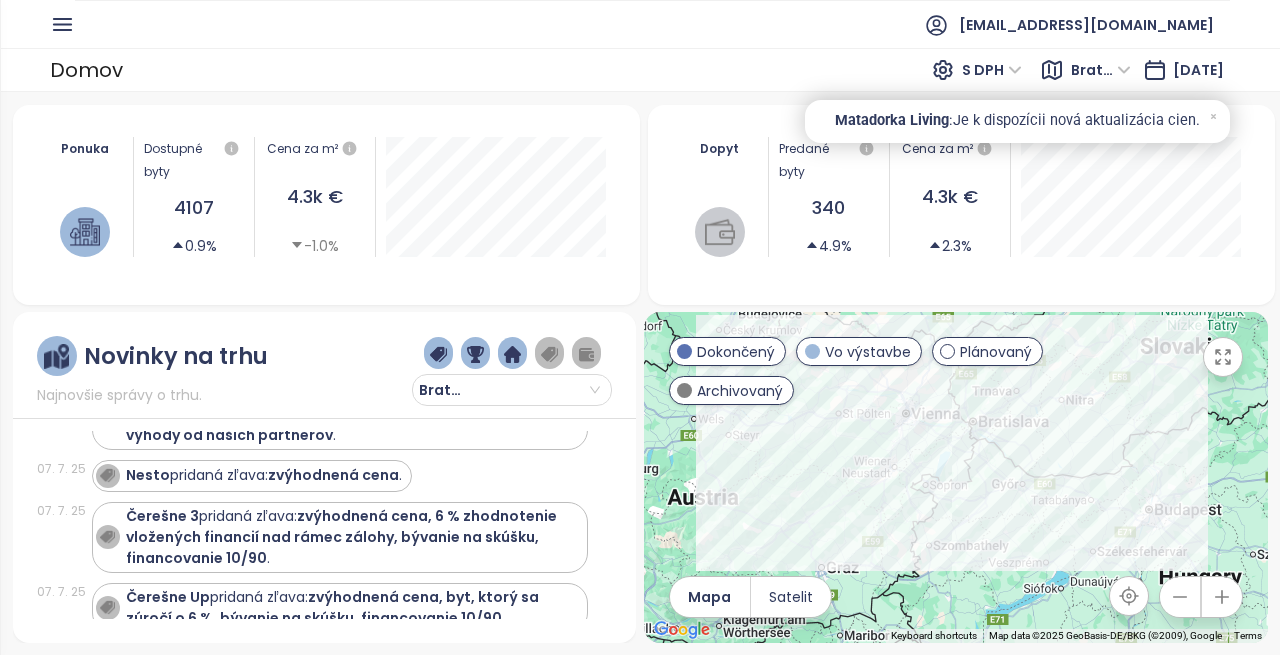 click on "Novinky na trhu" at bounding box center [176, 356] 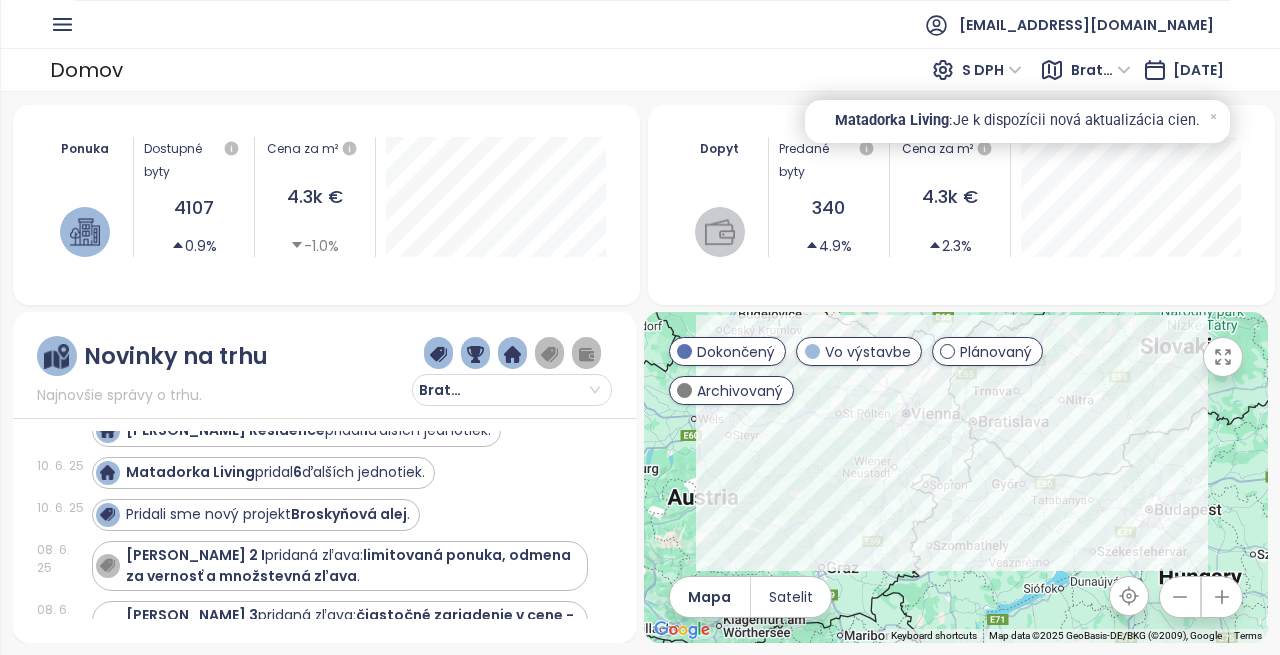 scroll, scrollTop: 1000, scrollLeft: 0, axis: vertical 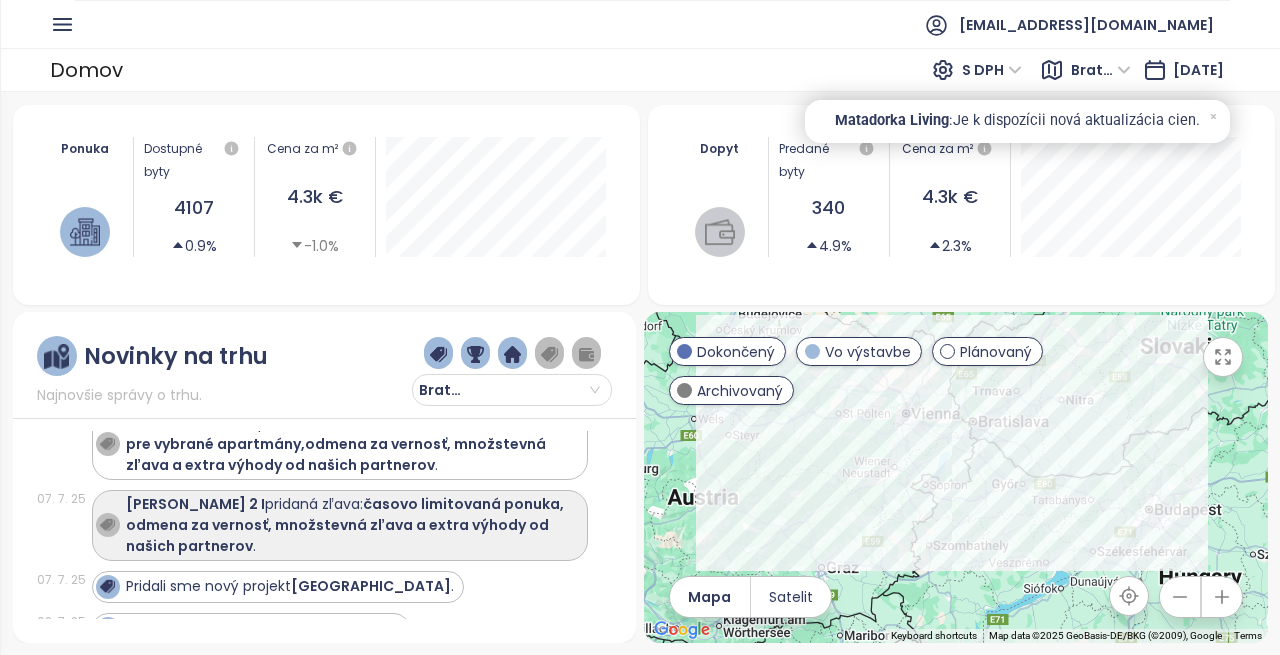click on "časovo limitovaná ponuka, odmena za vernosť, množstevná zľava a extra výhody od našich partnerov" at bounding box center (345, 525) 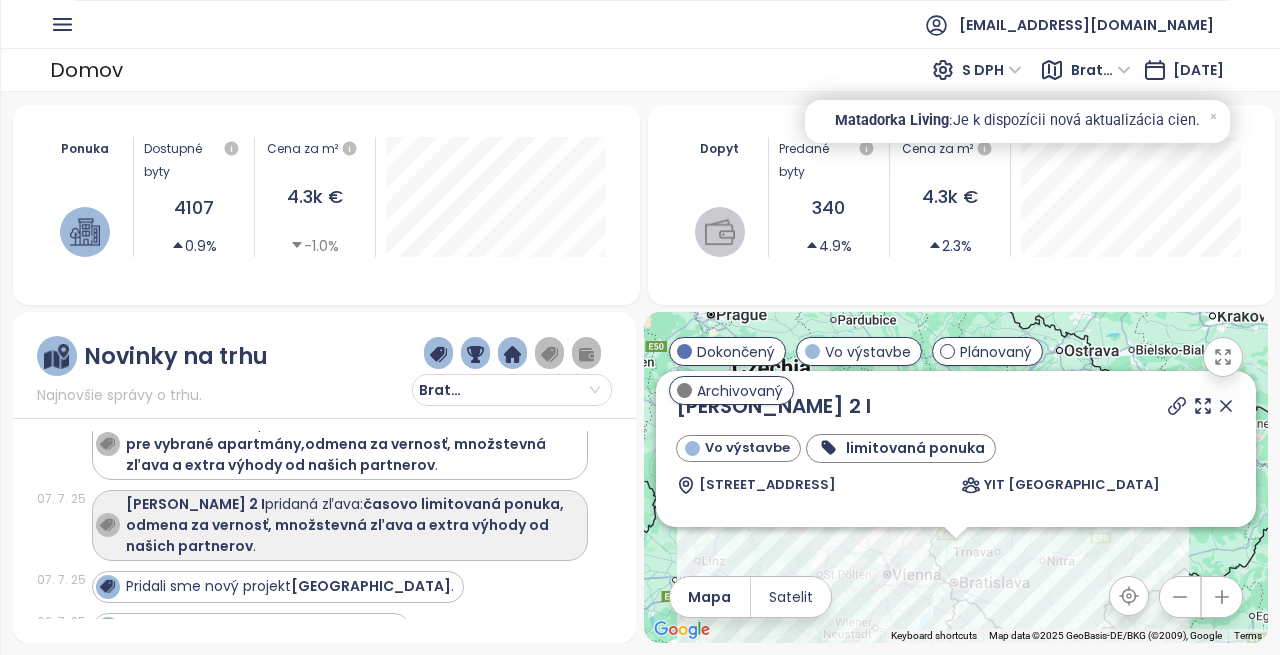 click on "časovo limitovaná ponuka, odmena za vernosť, množstevná zľava a extra výhody od našich partnerov" at bounding box center (345, 525) 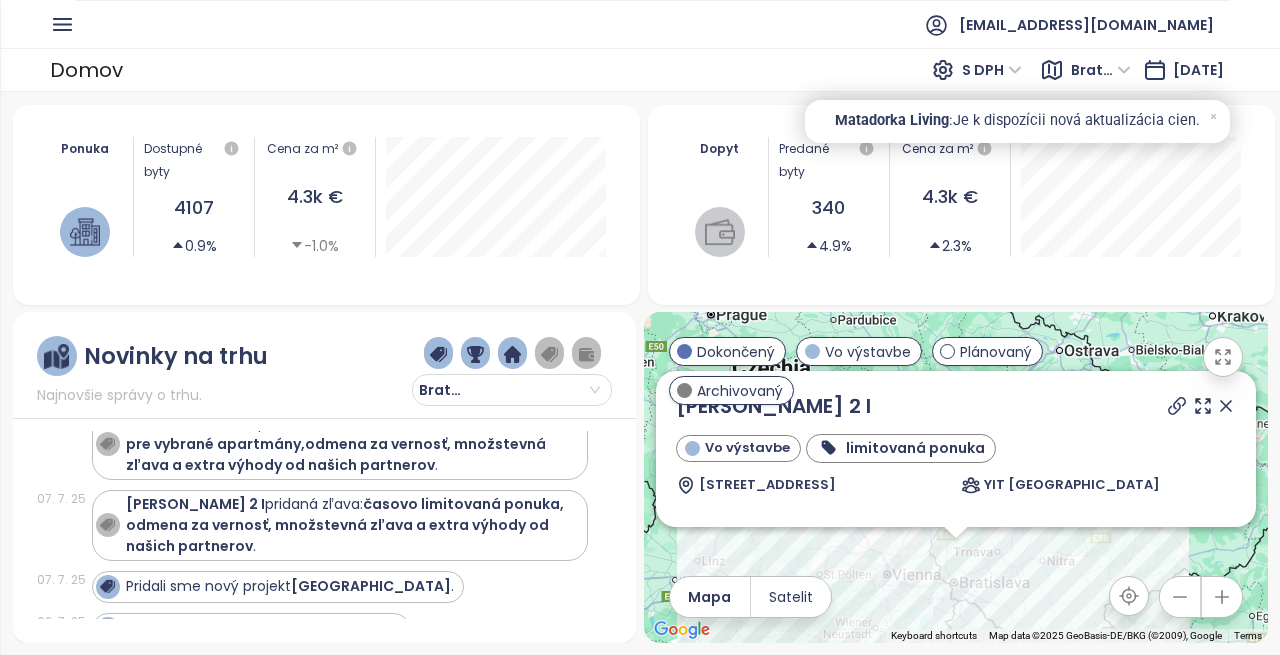 click on "limitovaná ponuka" at bounding box center (914, 448) 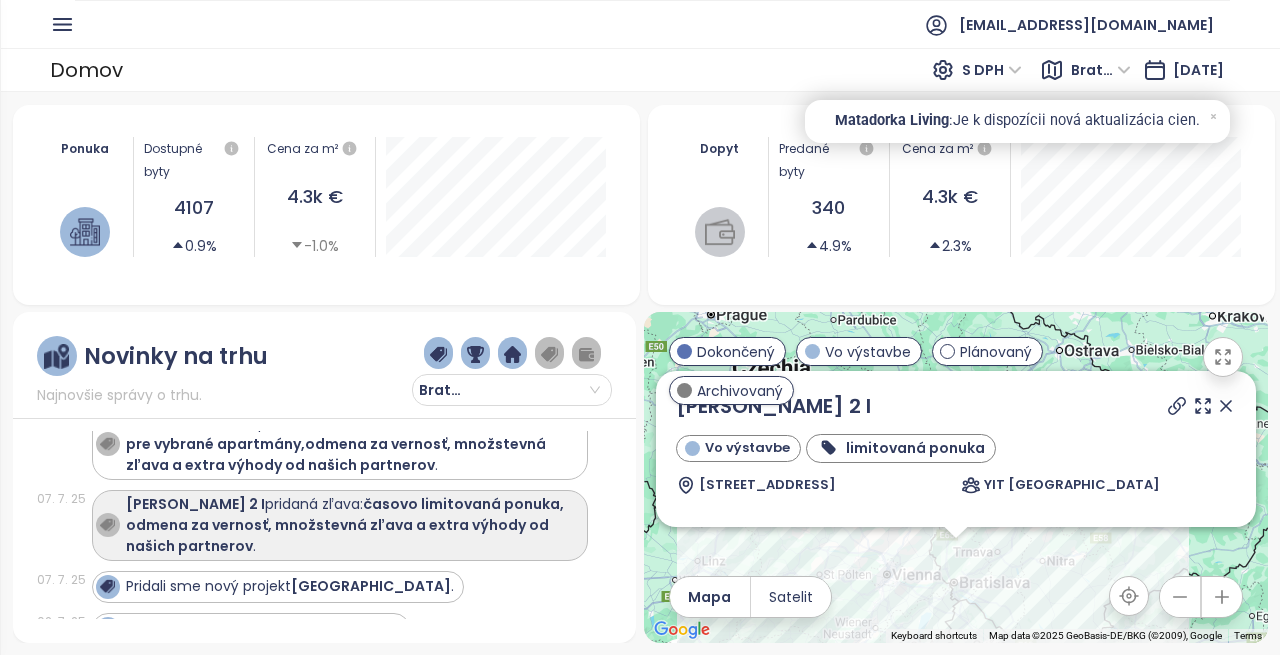 click on "časovo limitovaná ponuka, odmena za vernosť, množstevná zľava a extra výhody od našich partnerov" at bounding box center (345, 525) 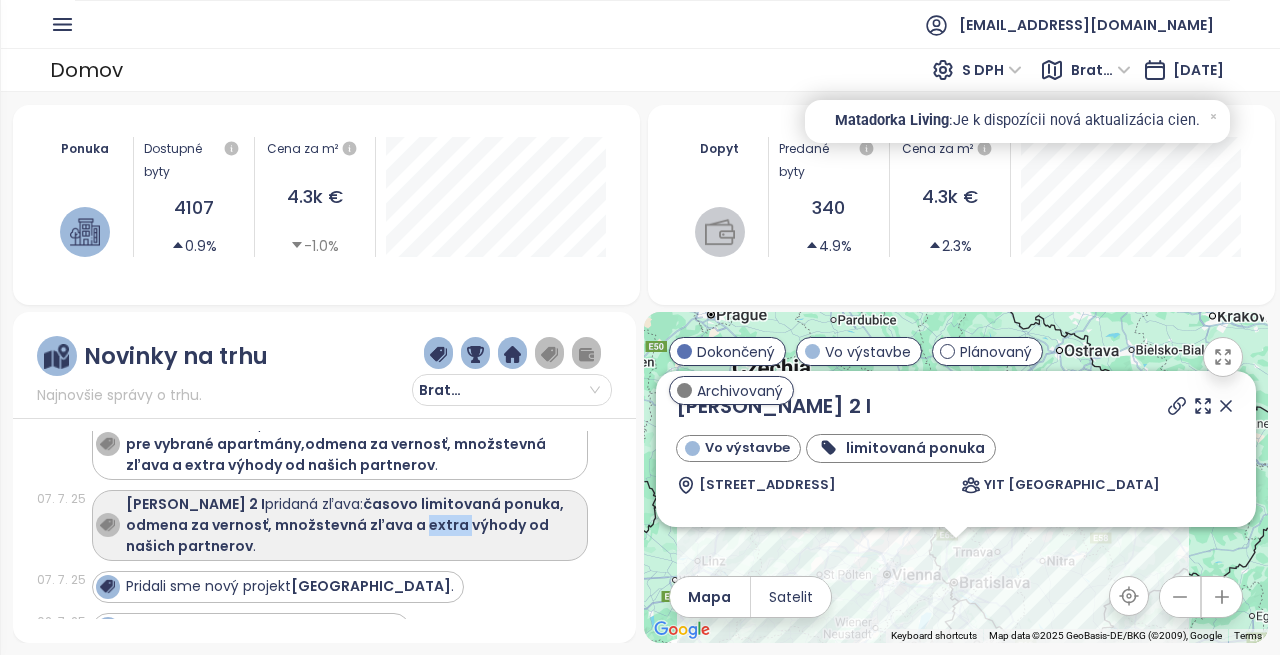 click on "časovo limitovaná ponuka, odmena za vernosť, množstevná zľava a extra výhody od našich partnerov" at bounding box center (345, 525) 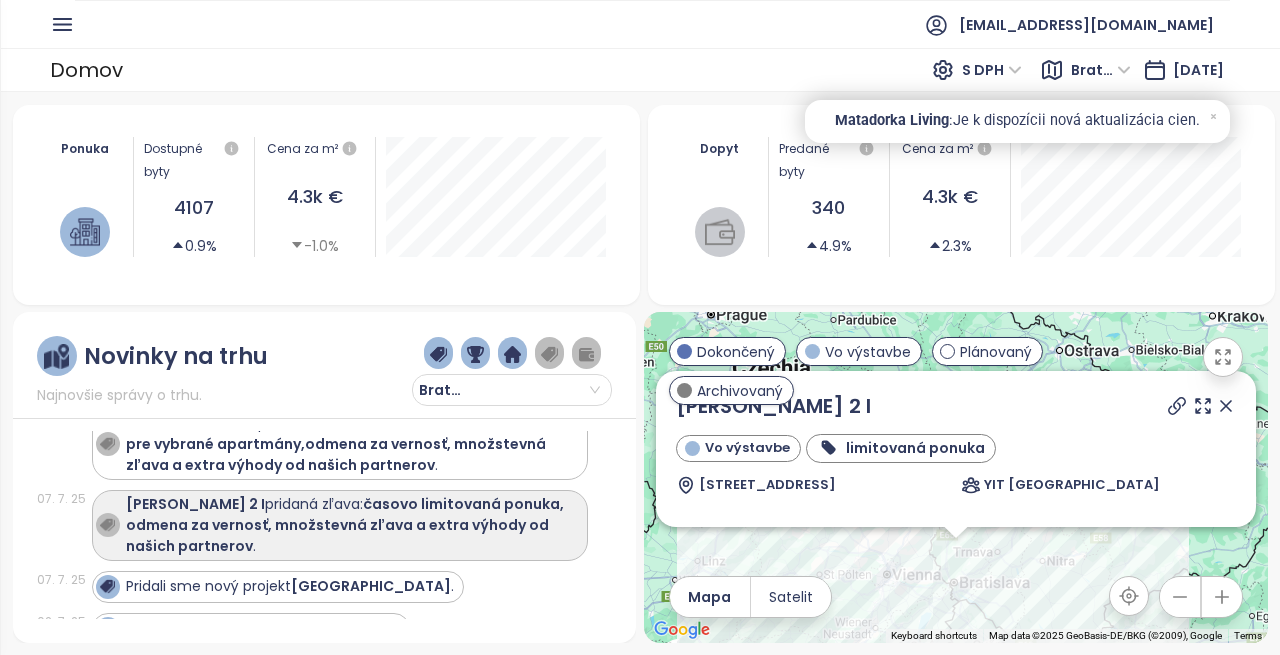 click on "časovo limitovaná ponuka, odmena za vernosť, množstevná zľava a extra výhody od našich partnerov" at bounding box center [345, 525] 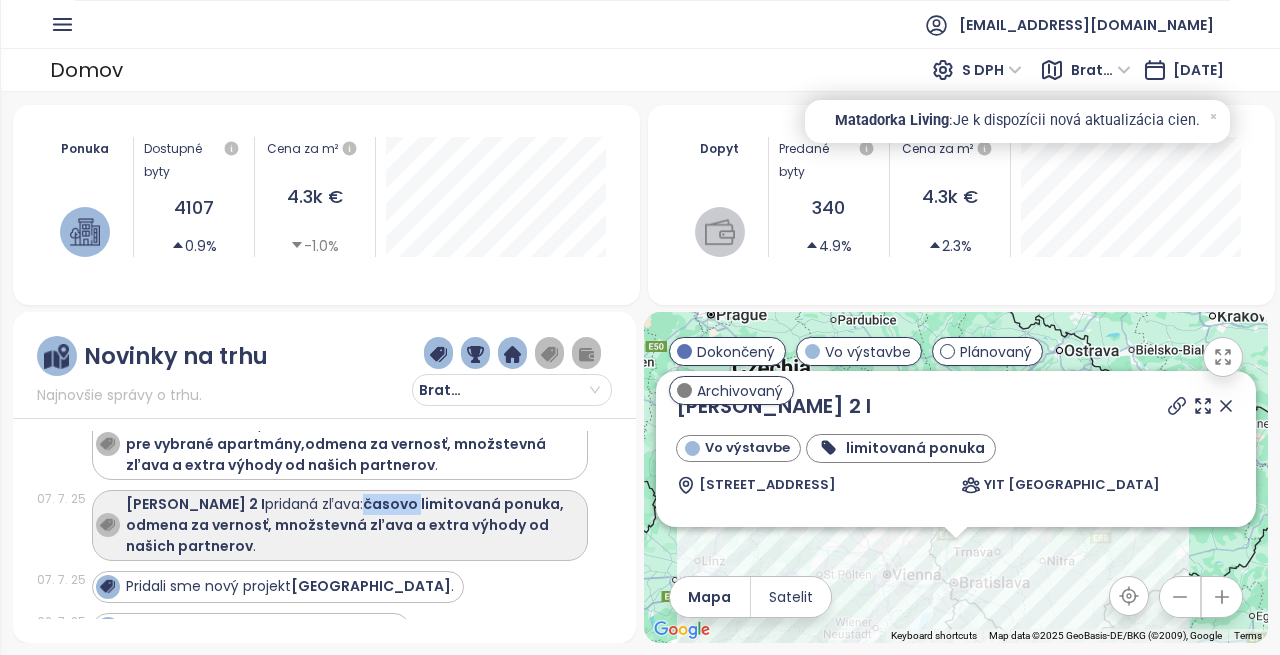 click on "časovo limitovaná ponuka, odmena za vernosť, množstevná zľava a extra výhody od našich partnerov" at bounding box center (345, 525) 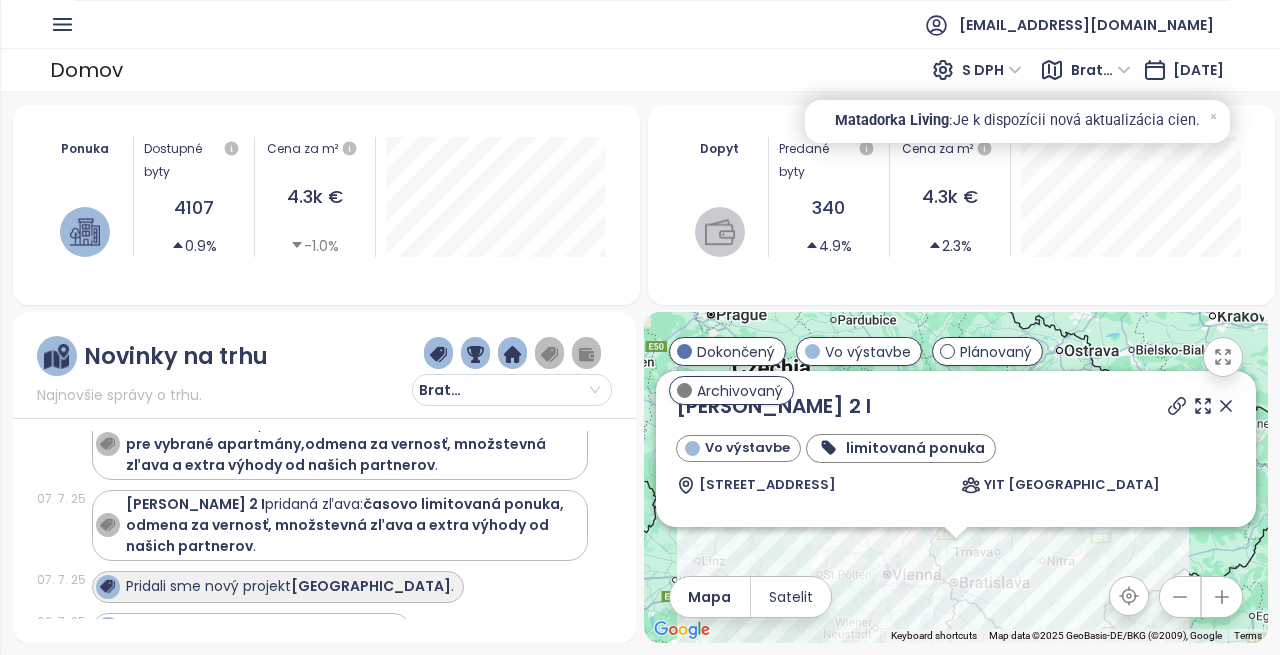 click on "Green House" at bounding box center [371, 586] 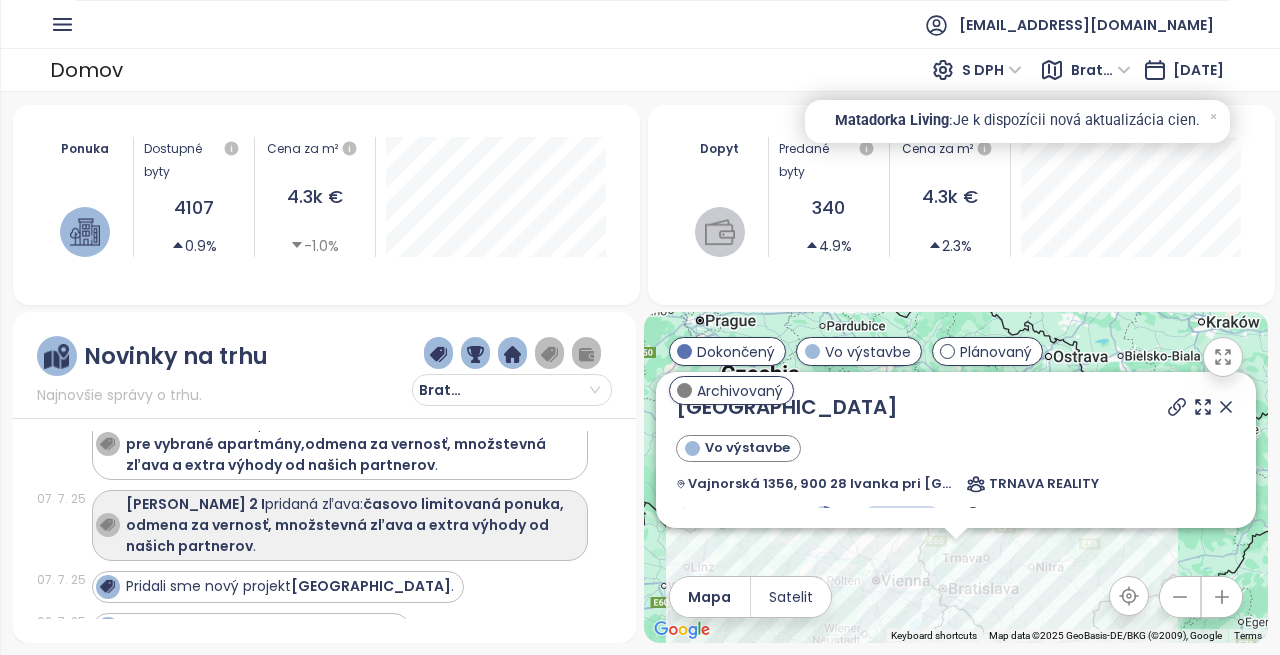 click on "časovo limitovaná ponuka, odmena za vernosť, množstevná zľava a extra výhody od našich partnerov" at bounding box center [345, 525] 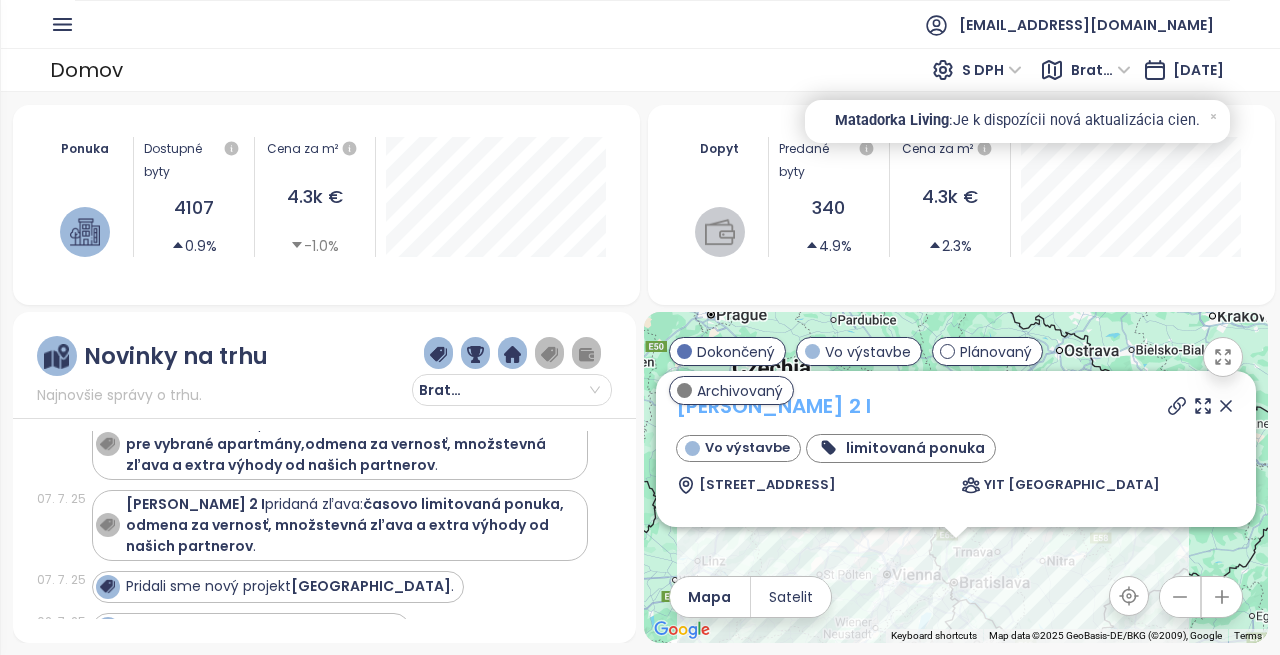 click on "[PERSON_NAME] 2 I" at bounding box center (773, 406) 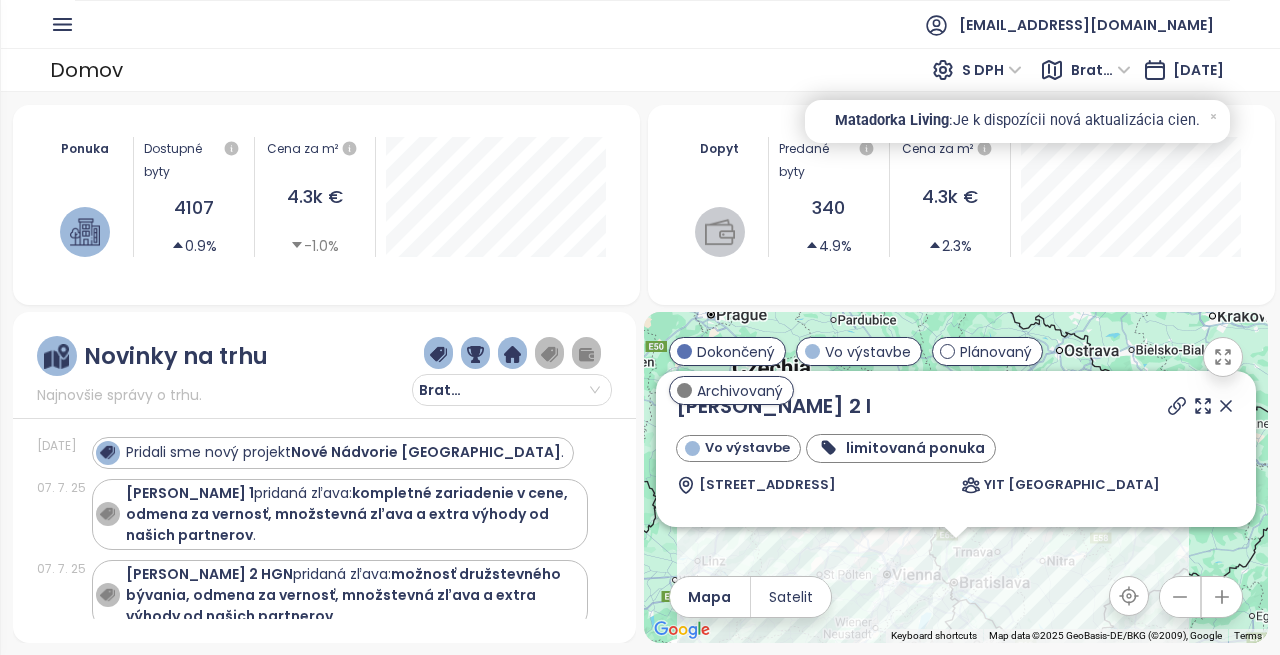 scroll, scrollTop: 0, scrollLeft: 0, axis: both 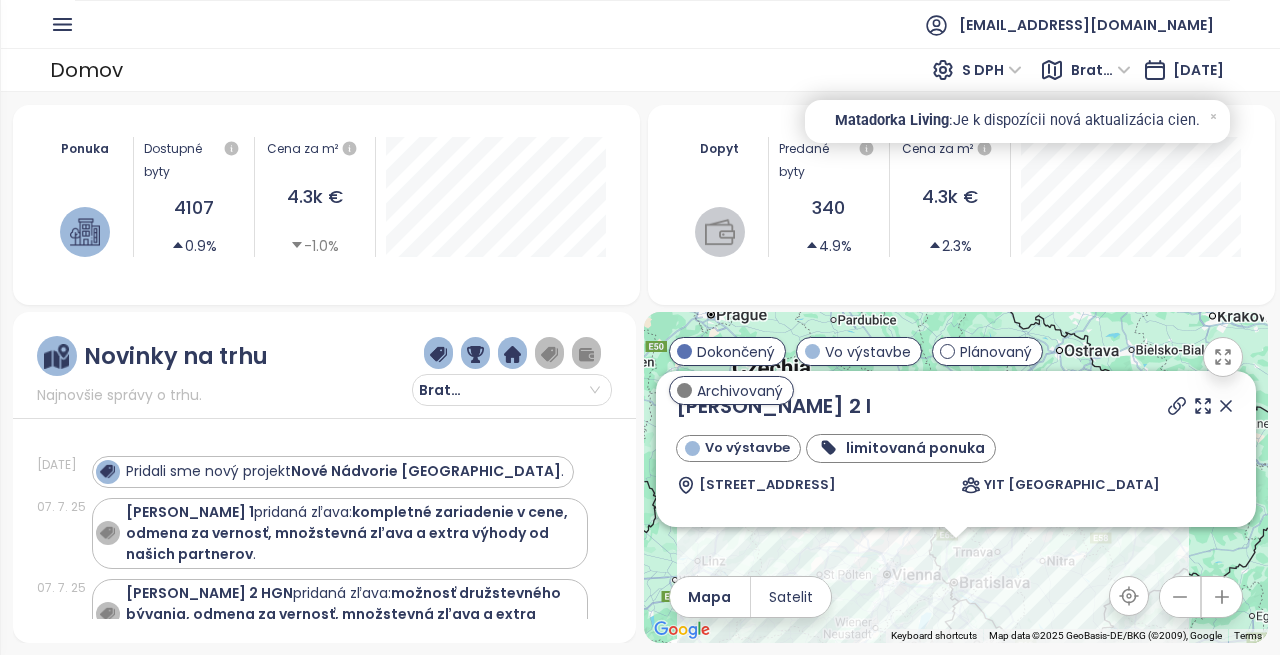 click on "07. 7. 25 Zwirn 1  pridaná zľava:  kompletné zariadenie v cene, odmena za vernosť, množstevná zľava a extra výhody od našich partnerov ." at bounding box center [313, 533] 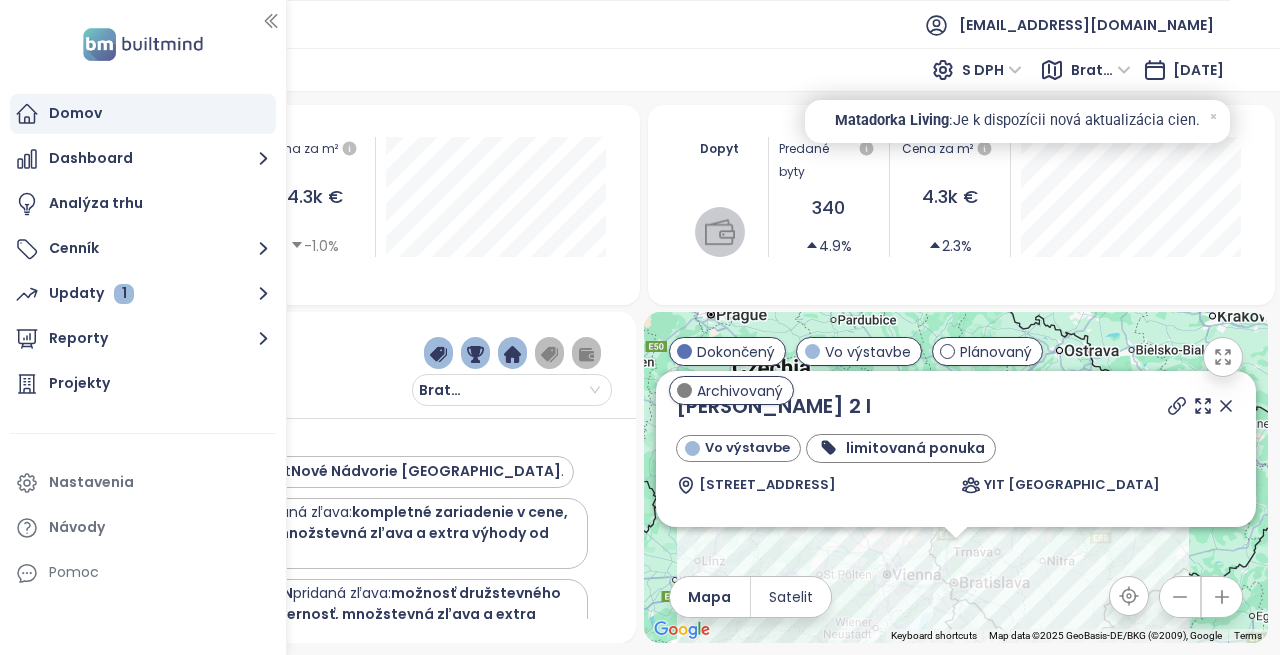 click on "Pridali sme nový projekt  Nové Nádvorie Dúbravka ." at bounding box center (340, 472) 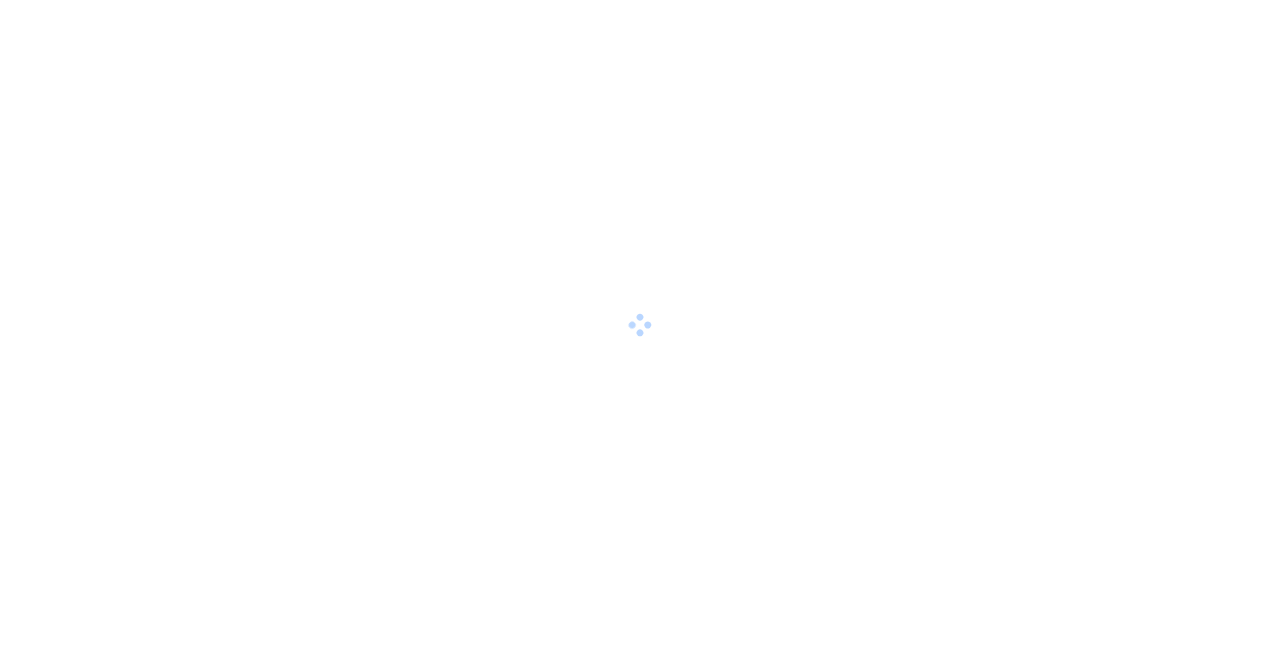 scroll, scrollTop: 0, scrollLeft: 0, axis: both 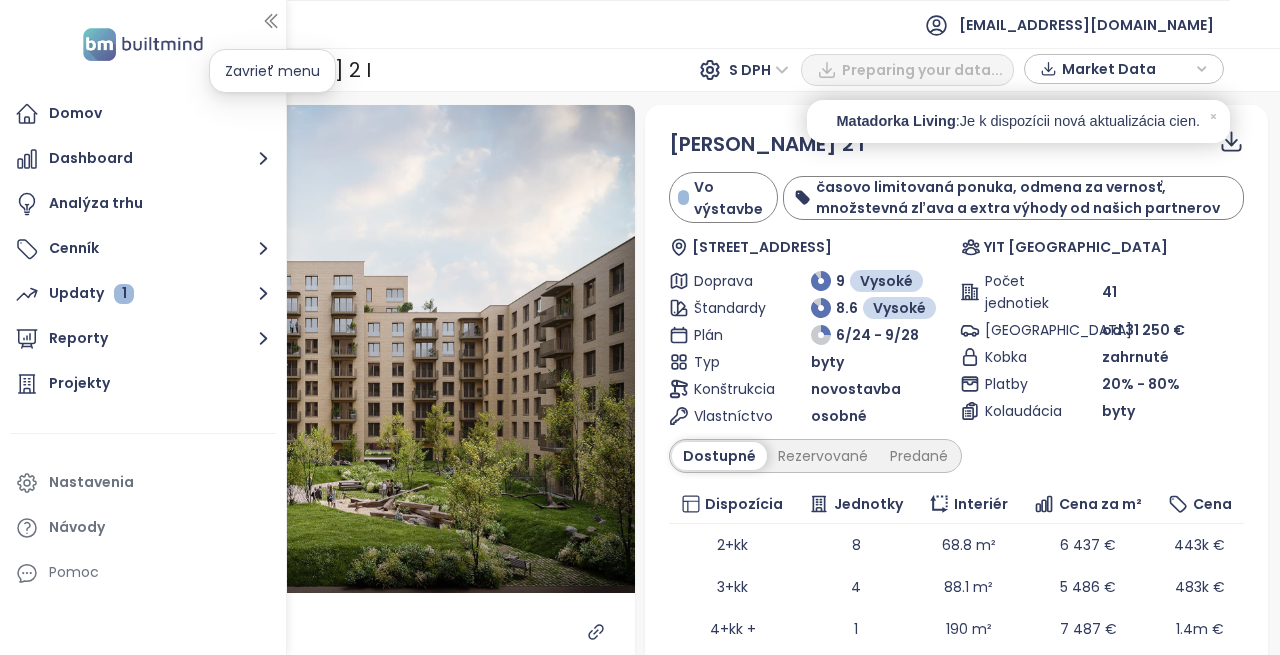 click 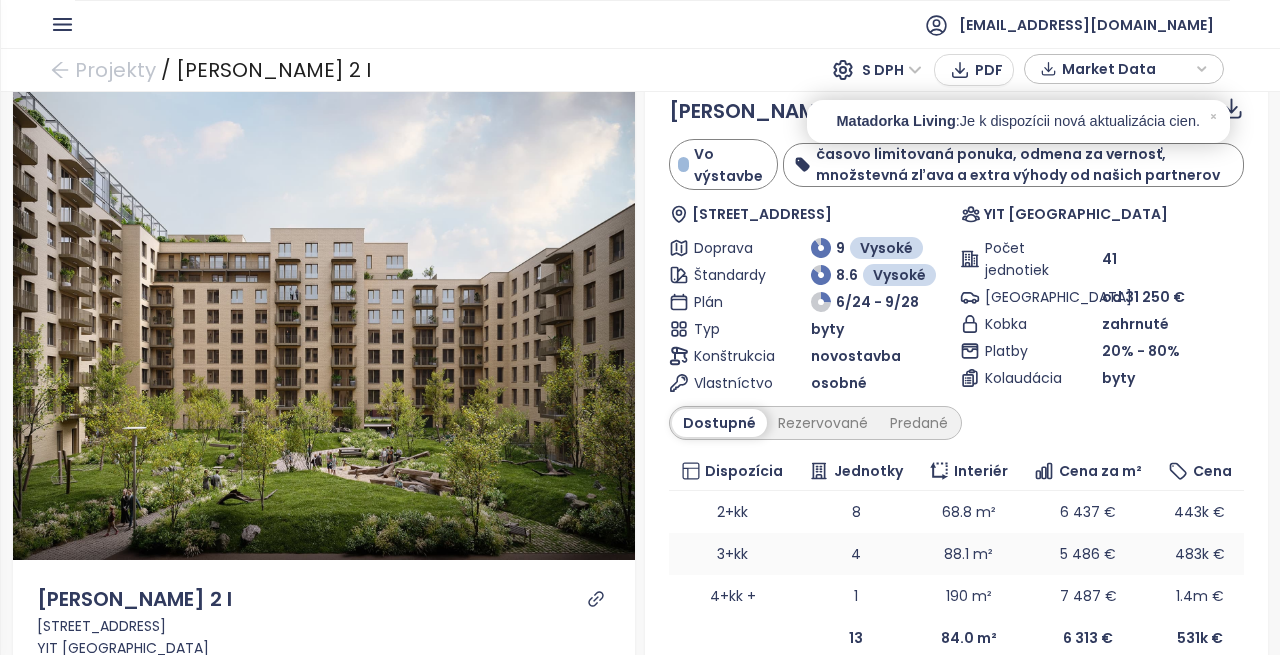 scroll, scrollTop: 0, scrollLeft: 0, axis: both 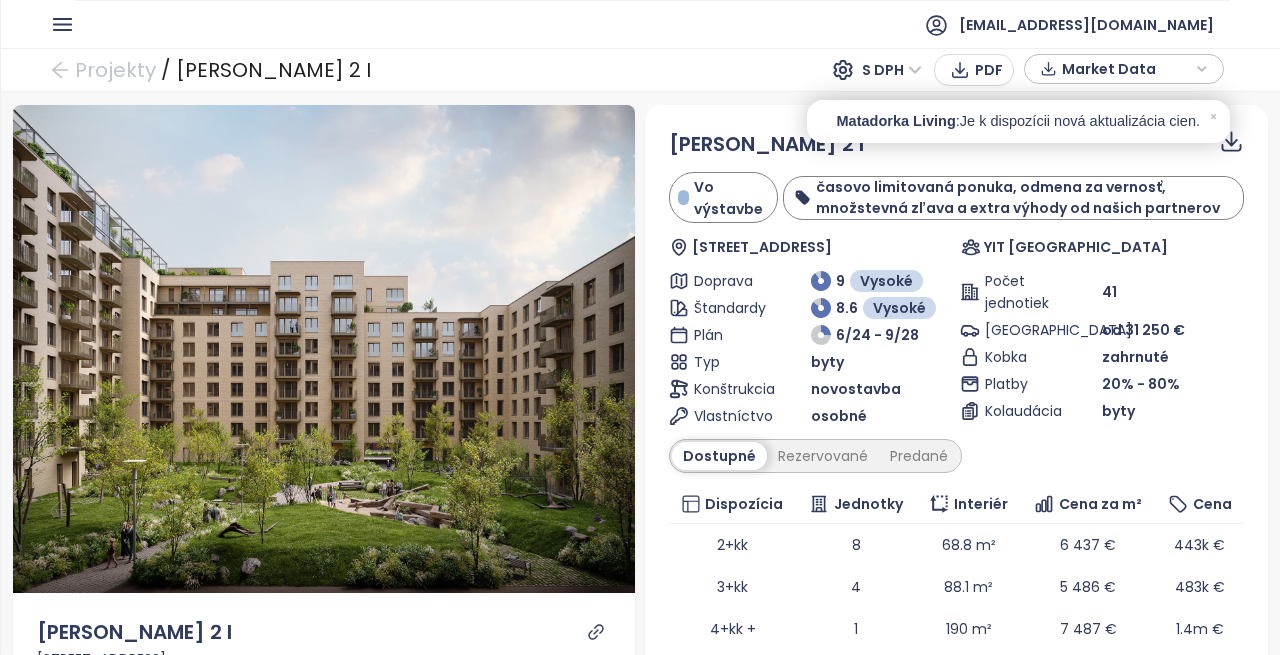 click on "časovo limitovaná ponuka, odmena za vernosť, množstevná zľava a extra výhody od našich partnerov" at bounding box center [1018, 197] 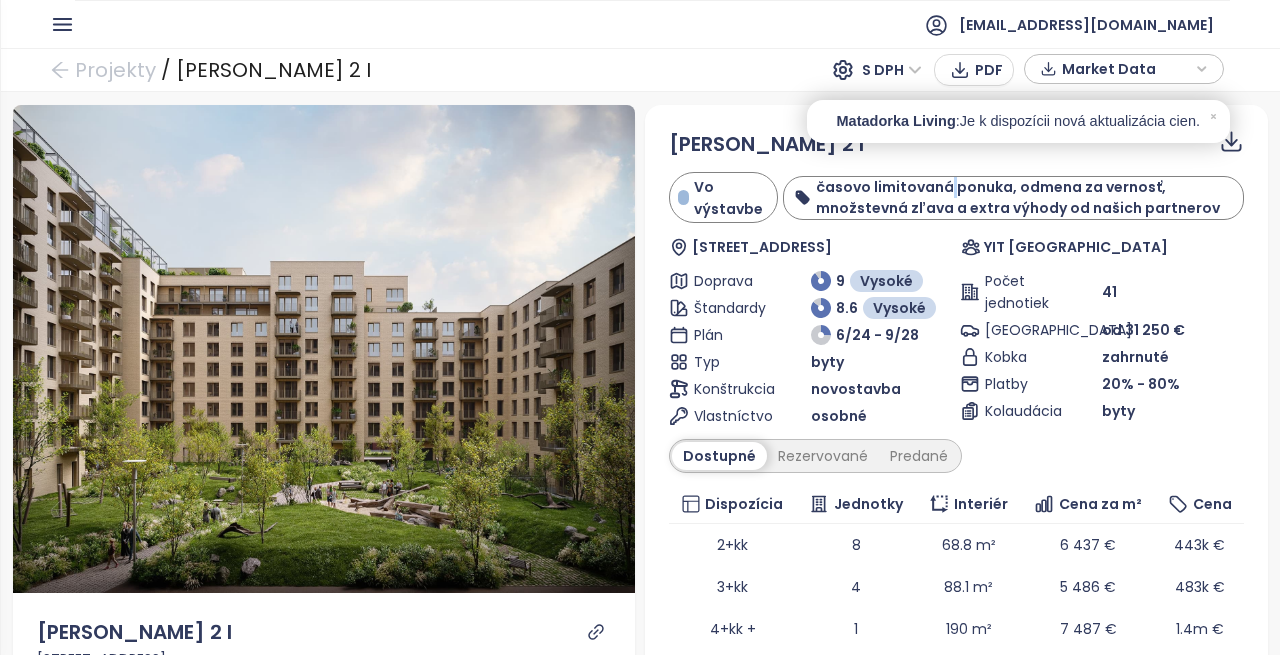 click on "časovo limitovaná ponuka, odmena za vernosť, množstevná zľava a extra výhody od našich partnerov" at bounding box center (1024, 198) 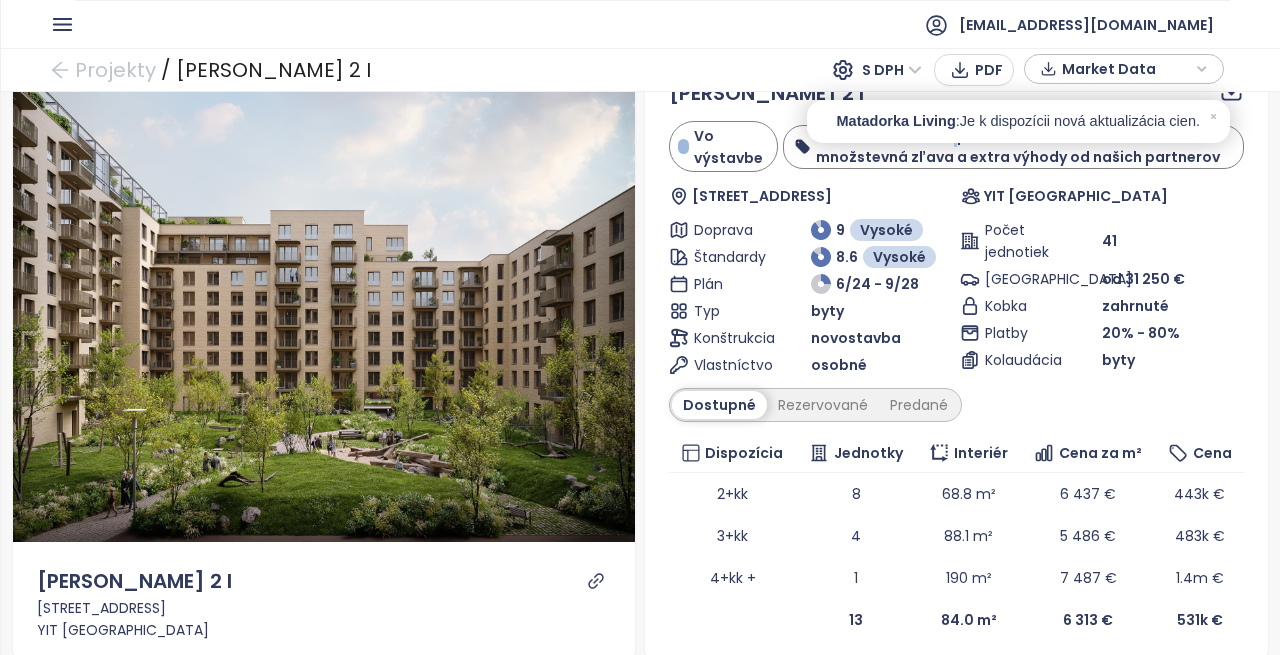 scroll, scrollTop: 0, scrollLeft: 0, axis: both 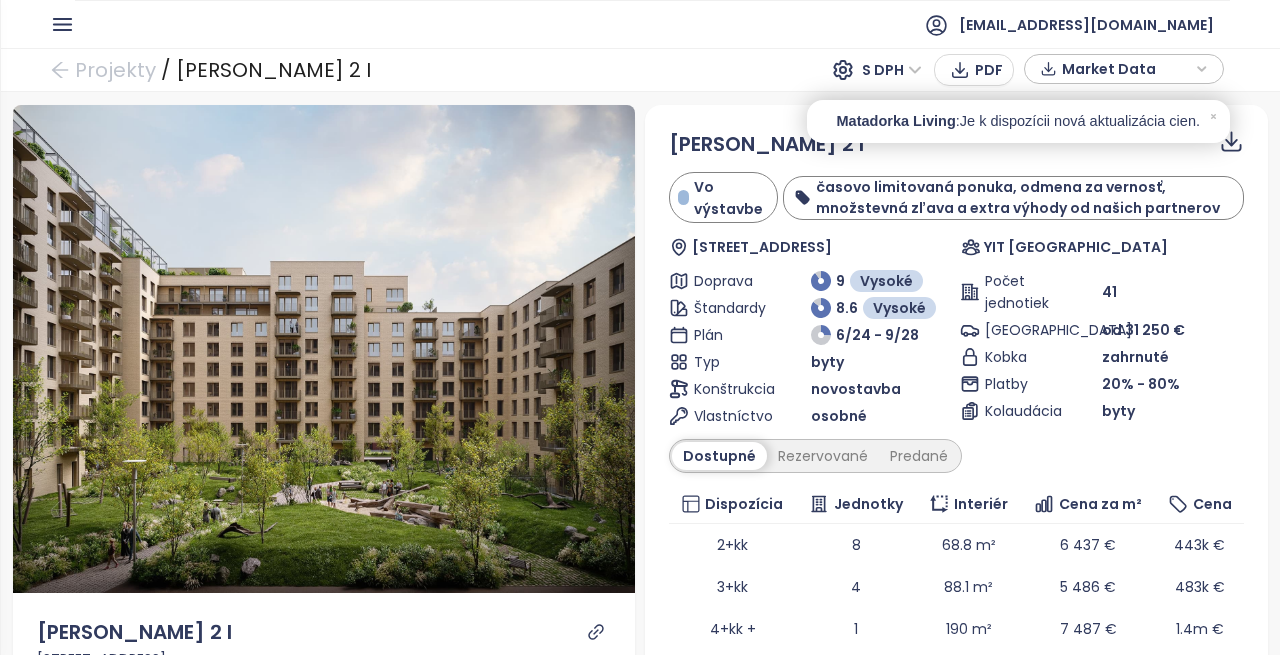 click on "[PERSON_NAME] 2 I" at bounding box center (956, 144) 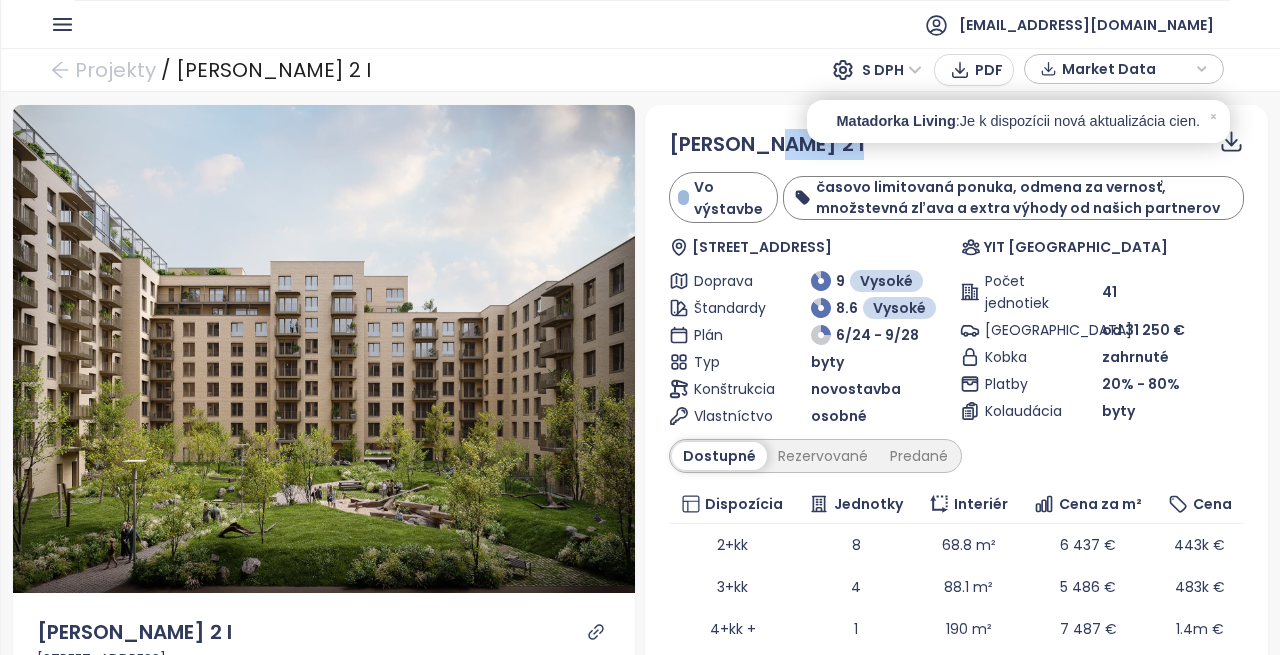 click on "[PERSON_NAME] 2 I" at bounding box center (956, 144) 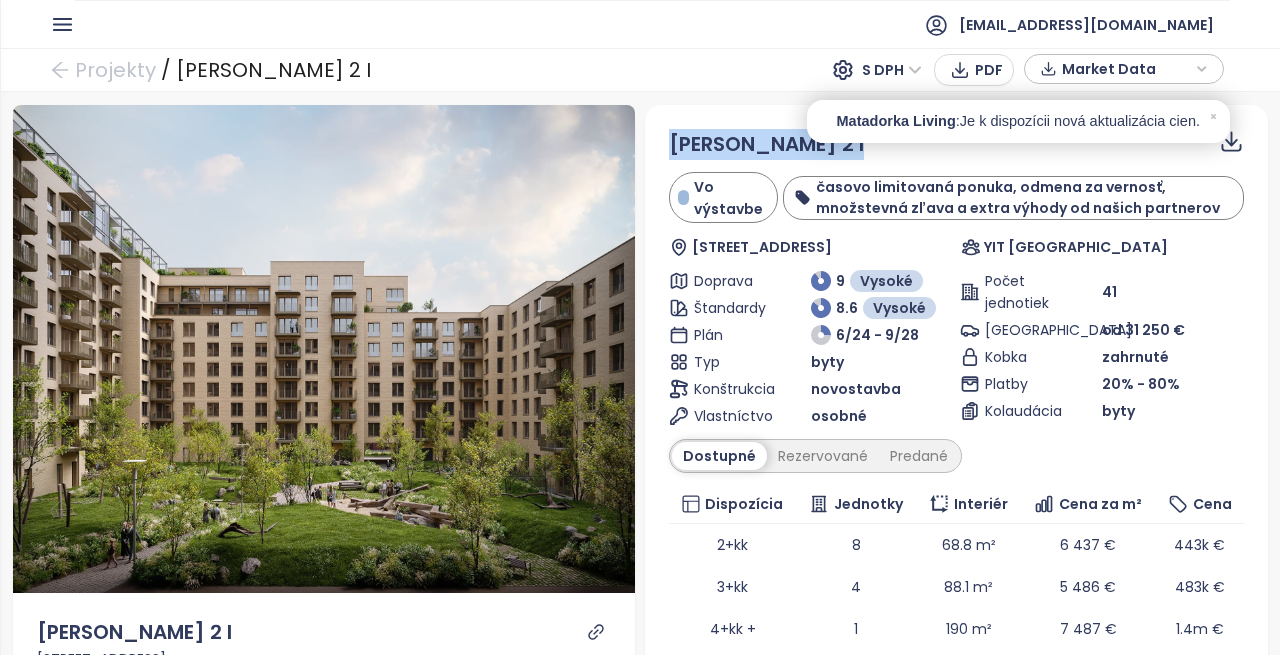 click on "[PERSON_NAME] 2 I" at bounding box center [956, 144] 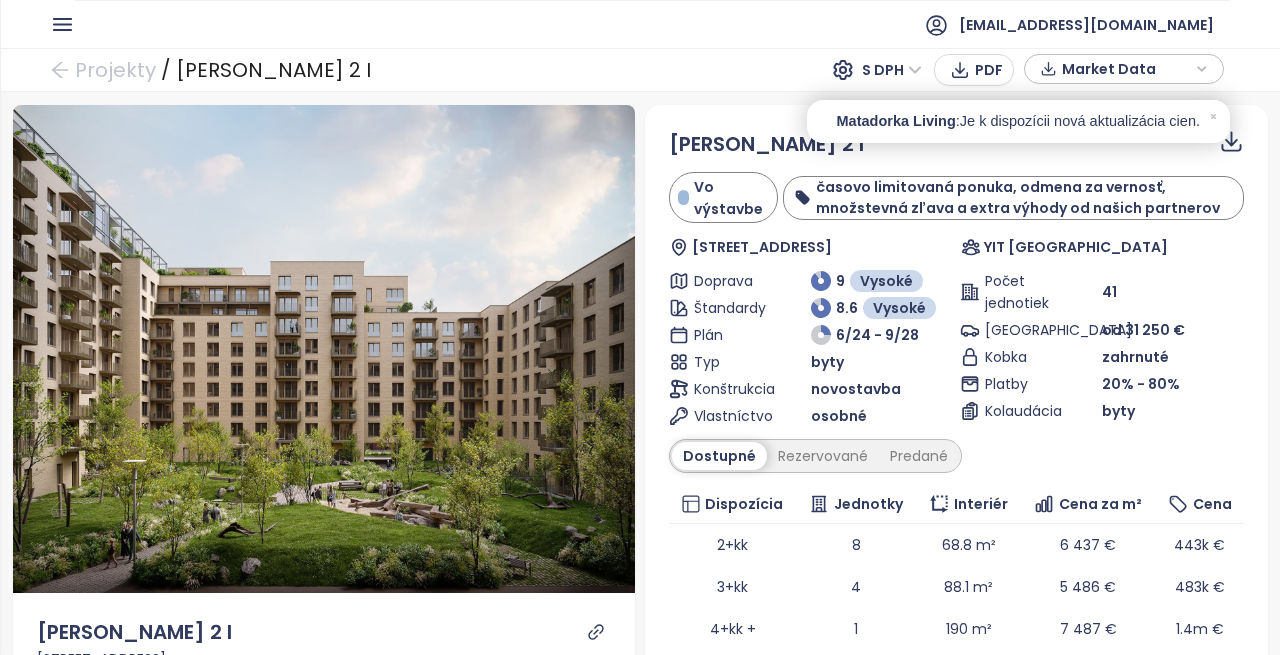 click on "[STREET_ADDRESS]" at bounding box center [762, 247] 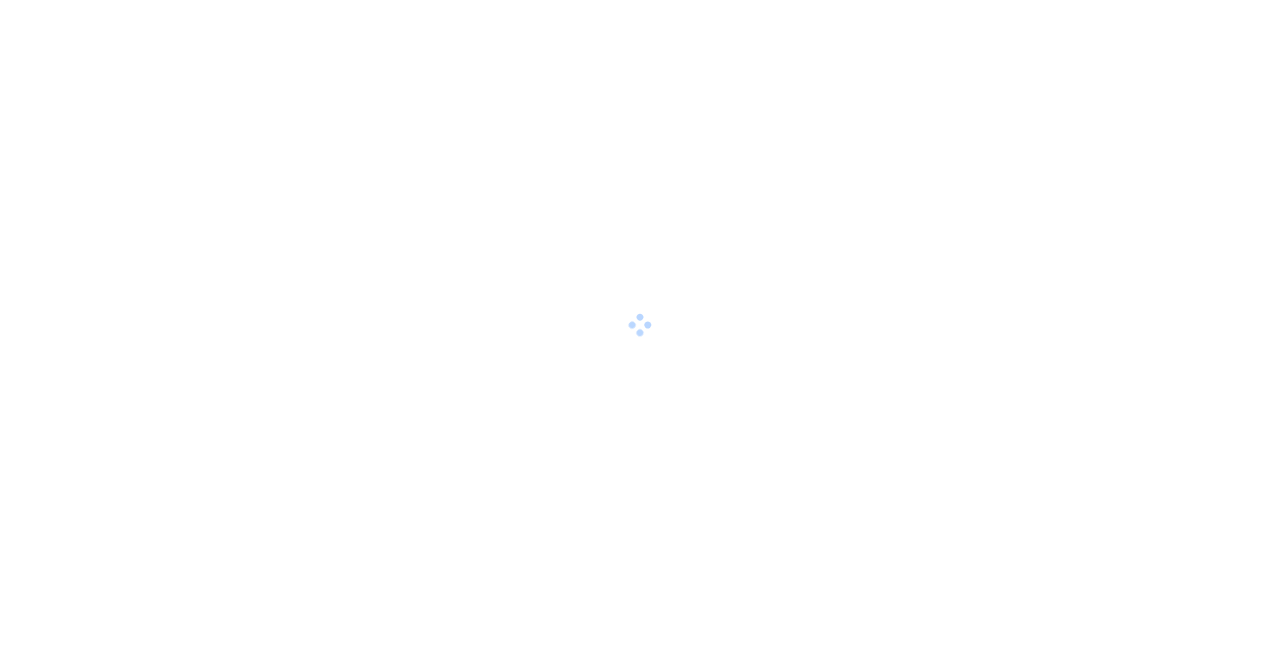scroll, scrollTop: 0, scrollLeft: 0, axis: both 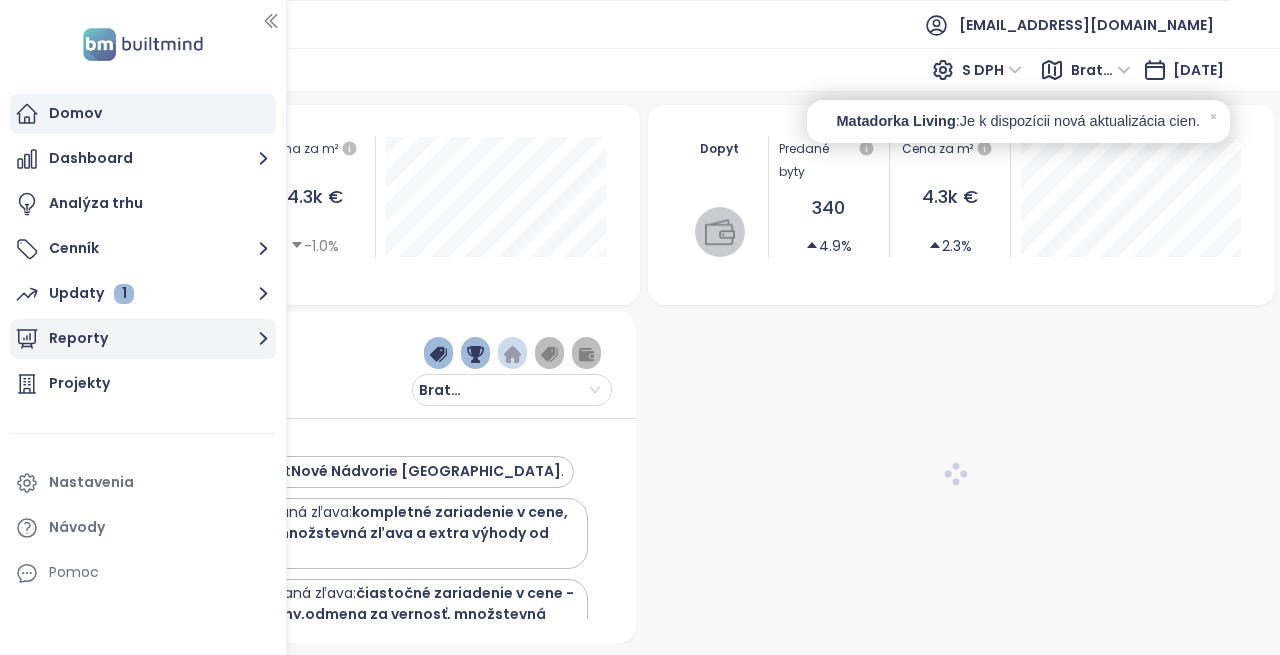 click on "Reporty" at bounding box center (143, 339) 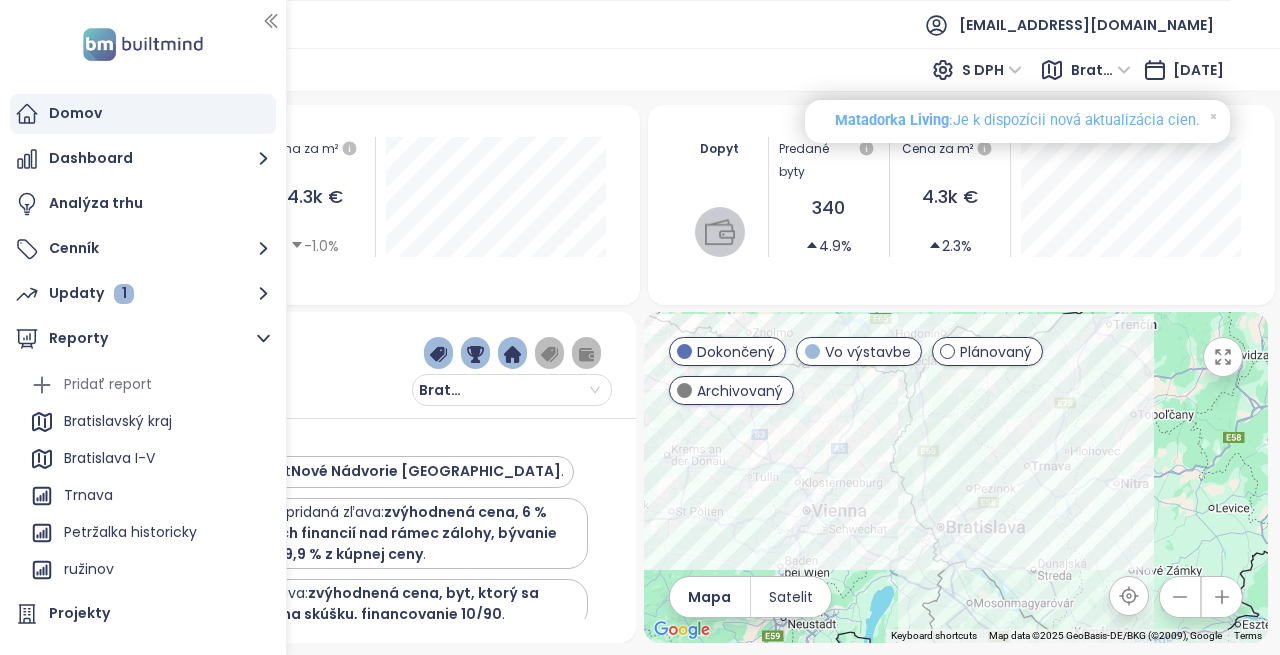 click on ":  Je k dispozícii nová aktualizácia cien." at bounding box center (1074, 121) 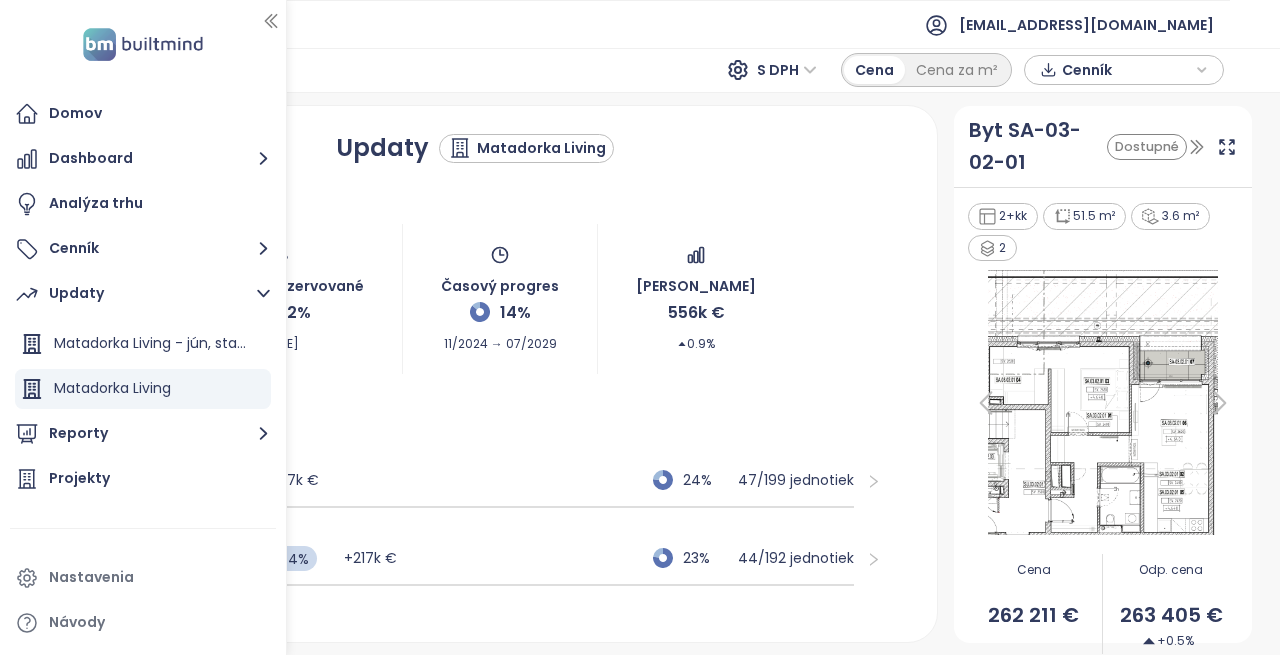 click 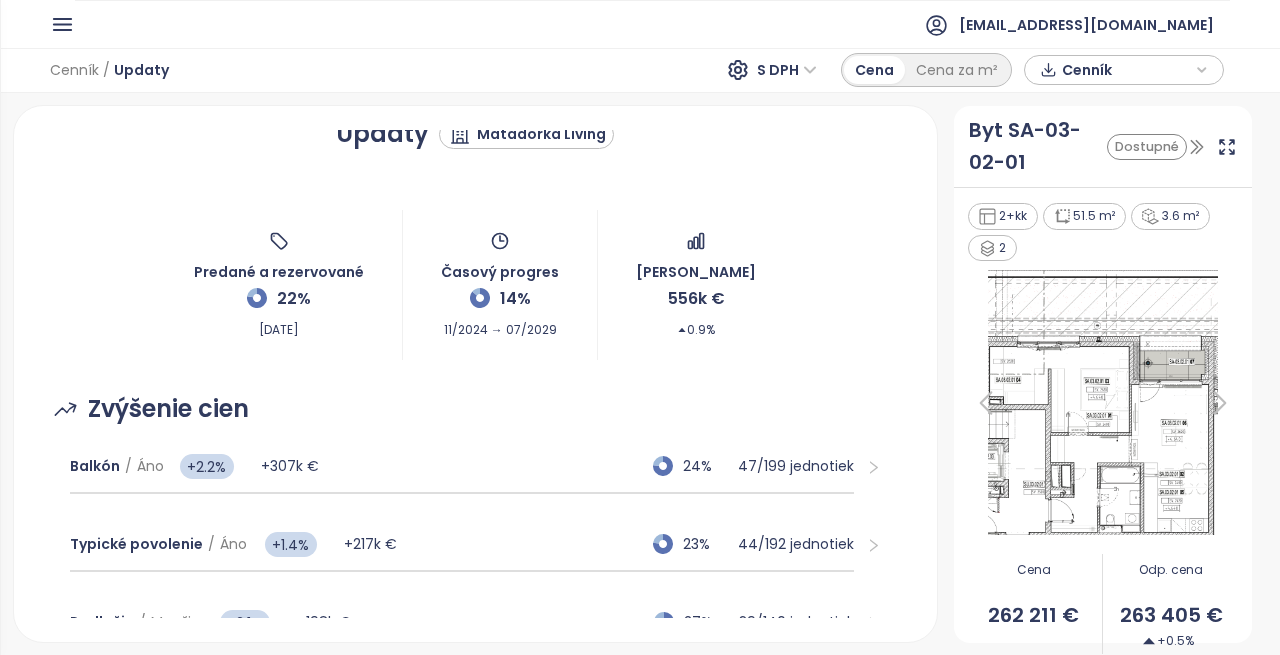 scroll, scrollTop: 0, scrollLeft: 0, axis: both 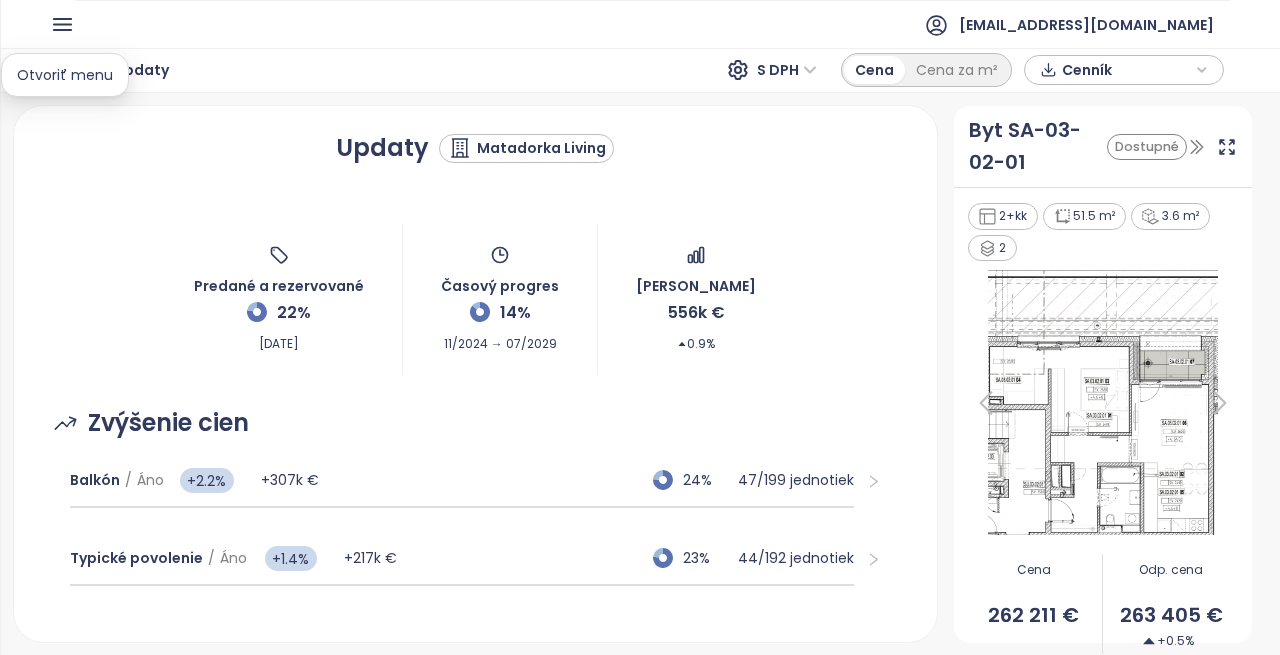click 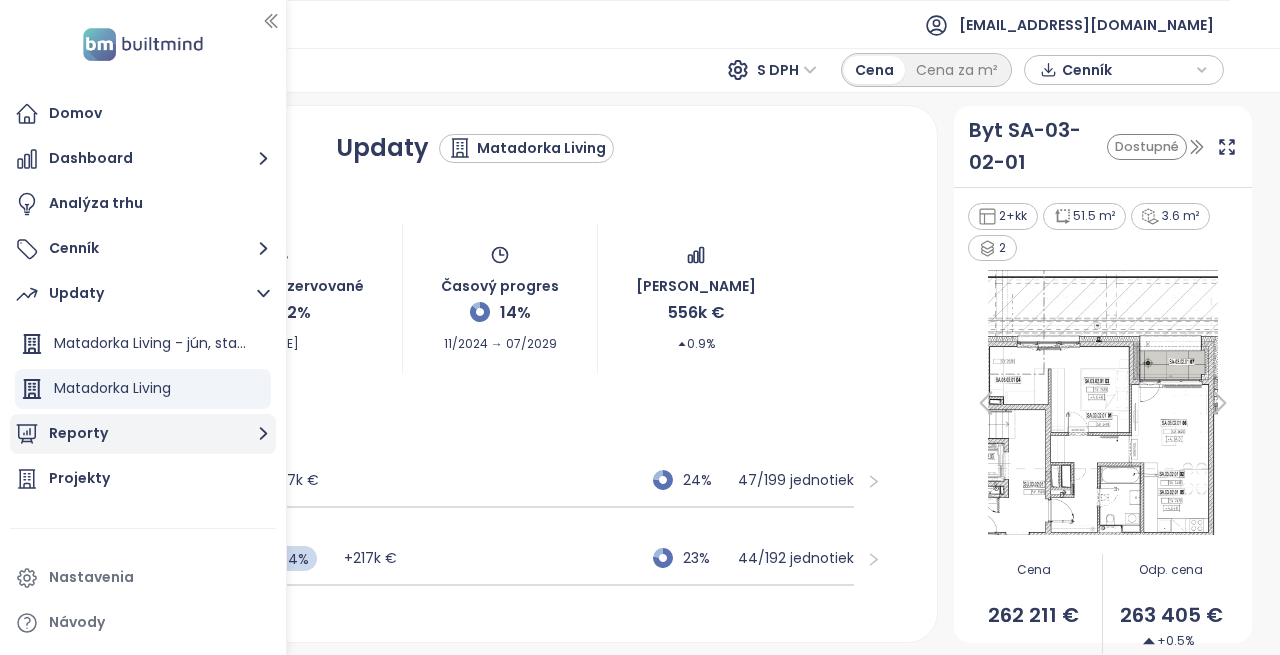 click on "Reporty" at bounding box center (143, 434) 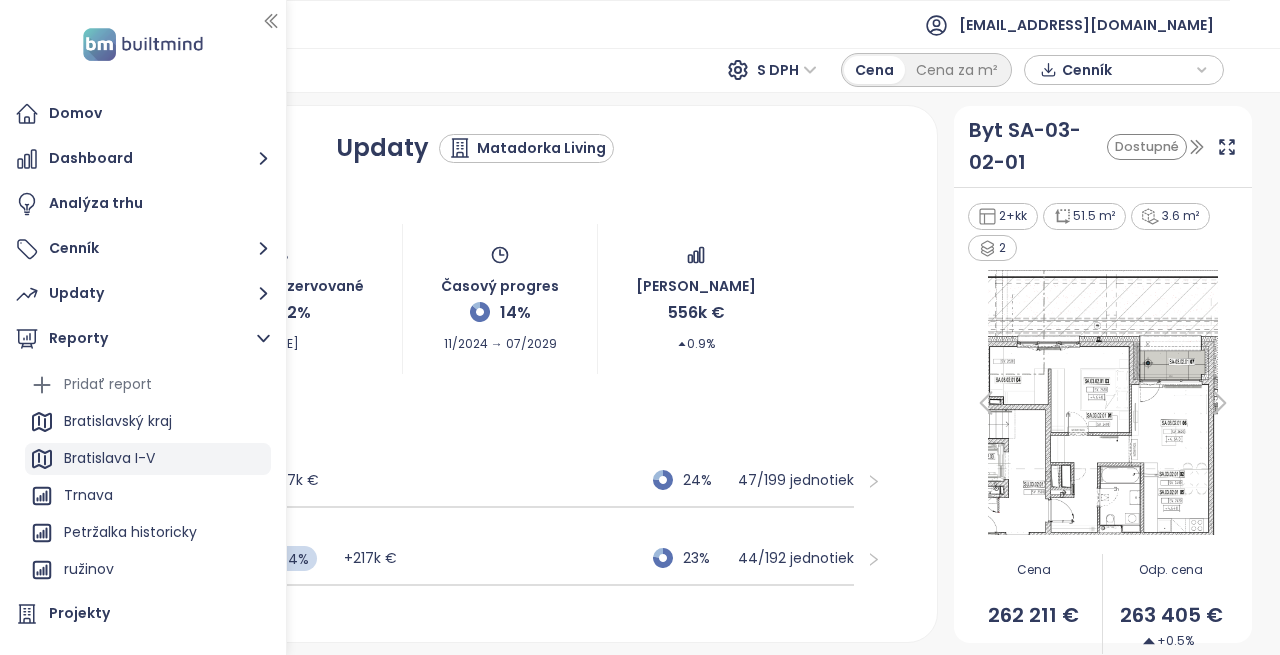 click on "Bratislava I-V" at bounding box center (109, 458) 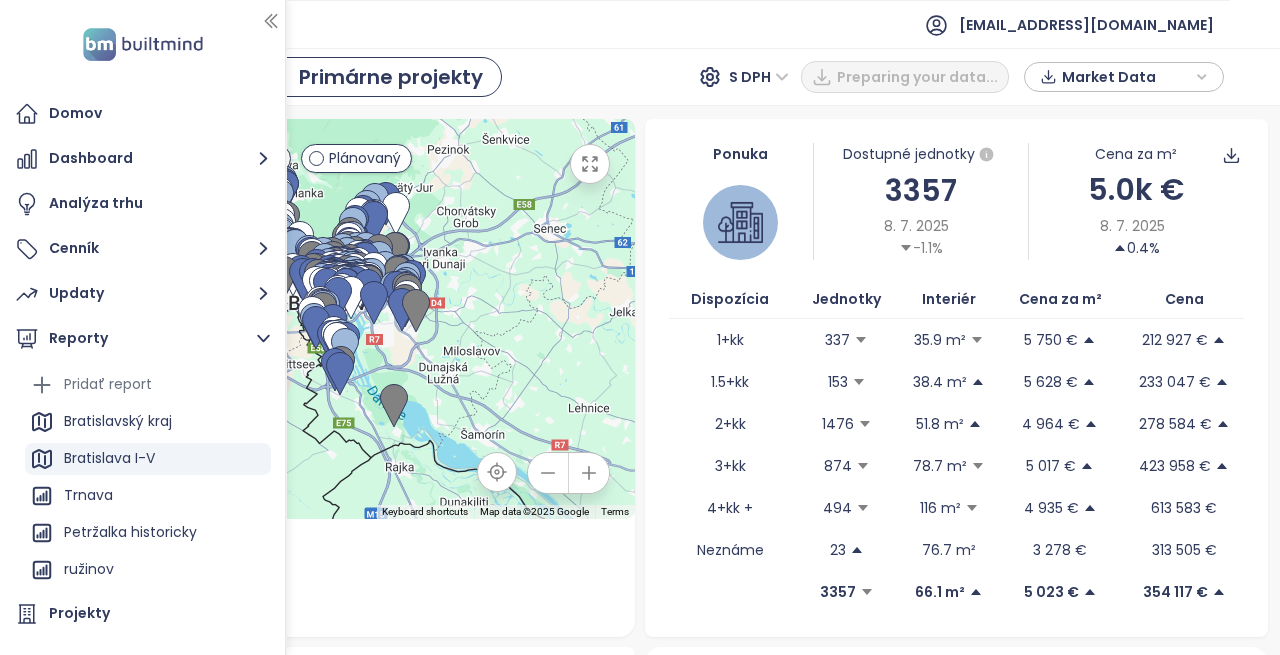 click at bounding box center (285, 327) 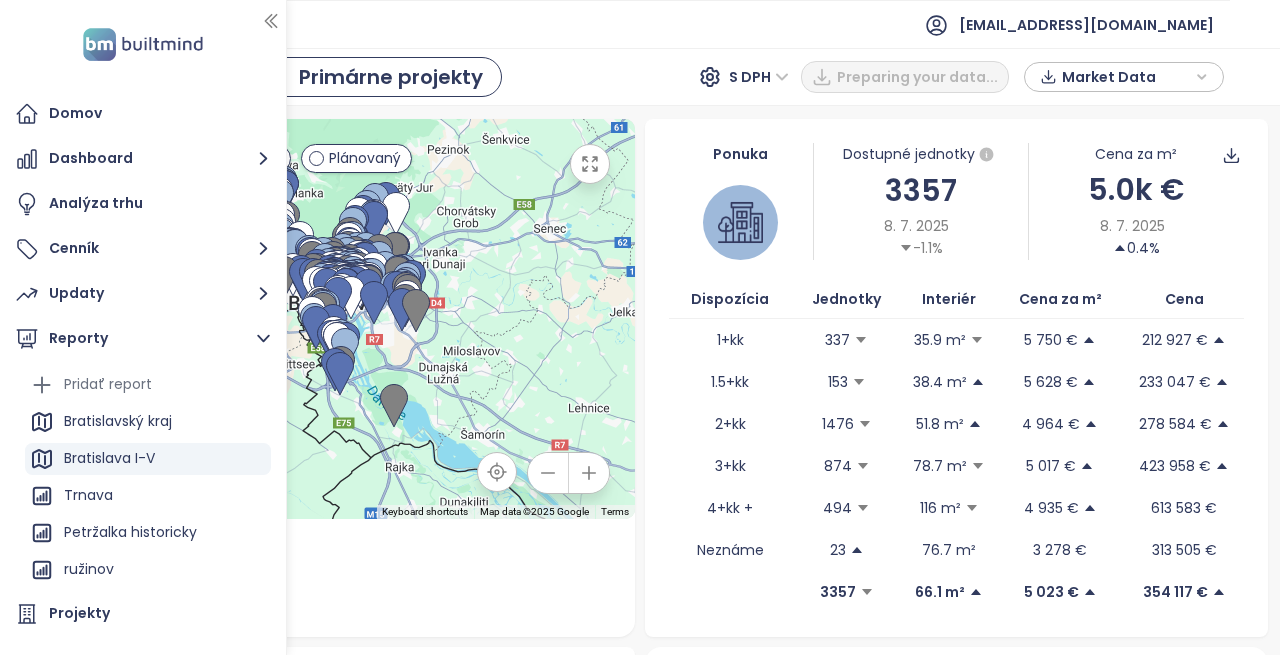 click 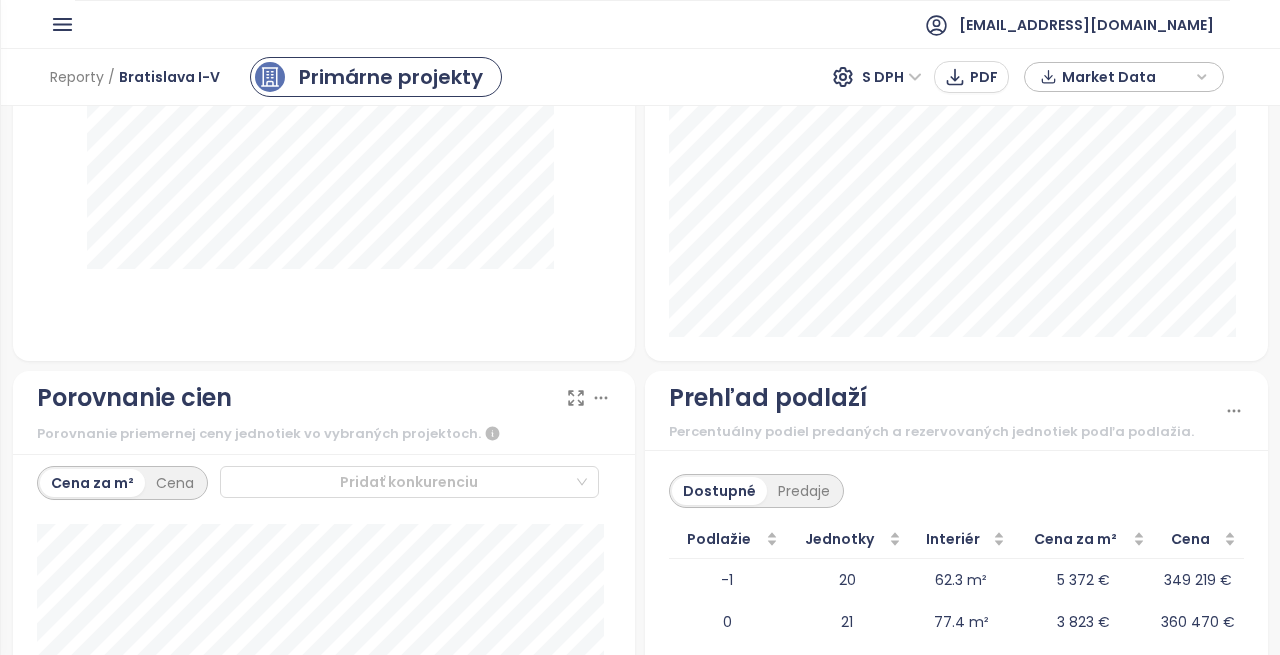 scroll, scrollTop: 2600, scrollLeft: 0, axis: vertical 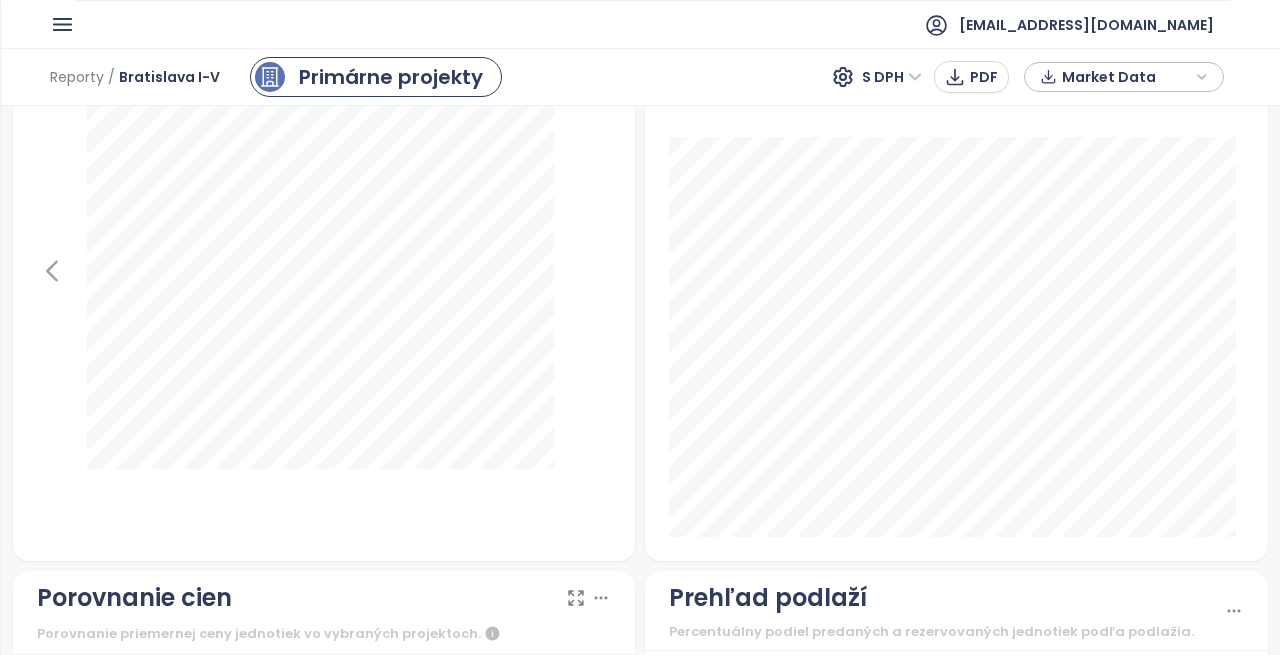 click 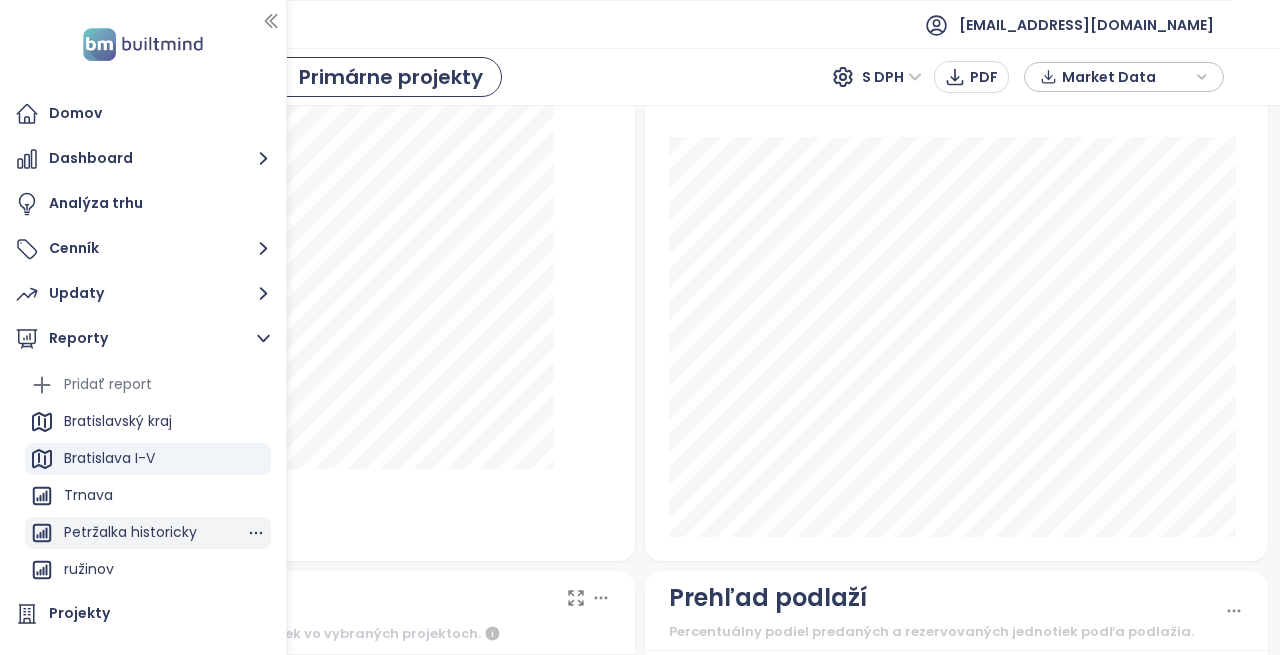 scroll, scrollTop: 200, scrollLeft: 0, axis: vertical 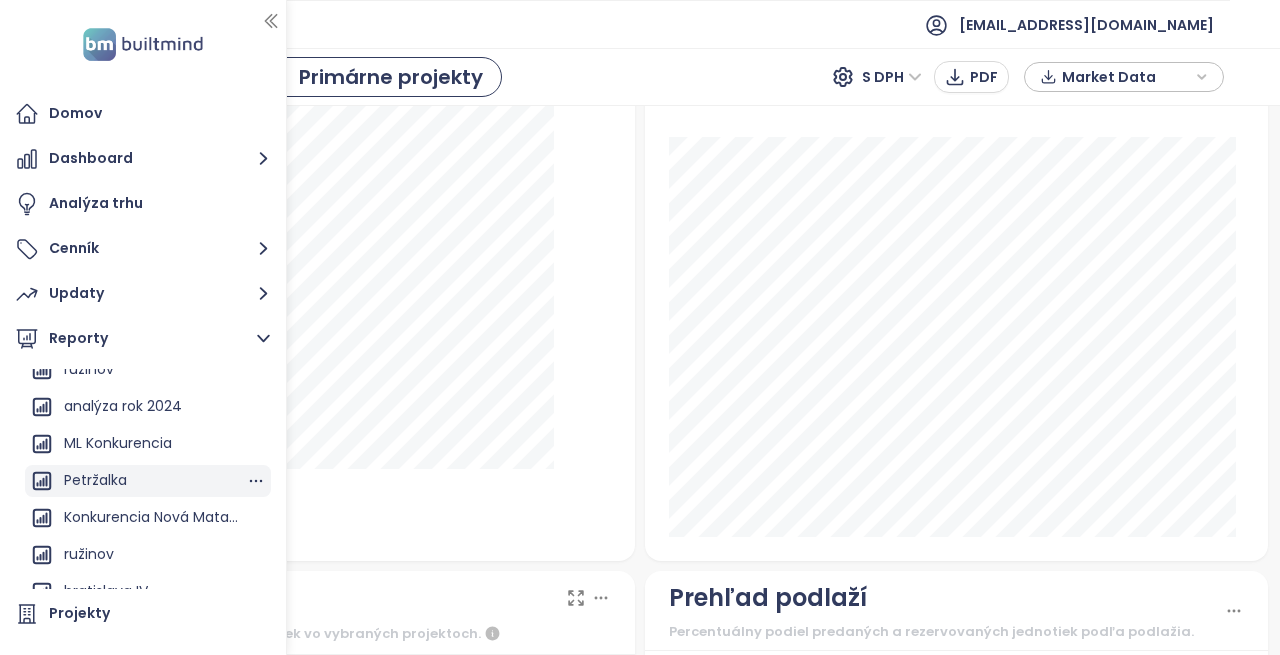 click on "Petržalka" at bounding box center [95, 480] 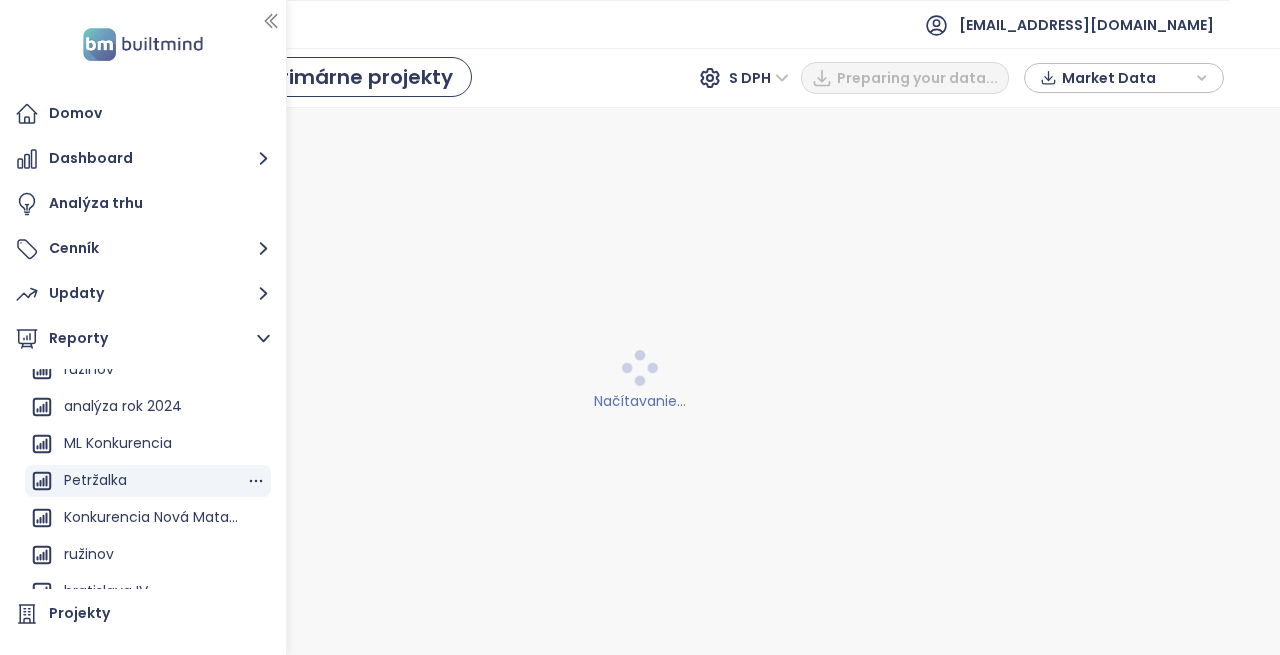 scroll, scrollTop: 0, scrollLeft: 0, axis: both 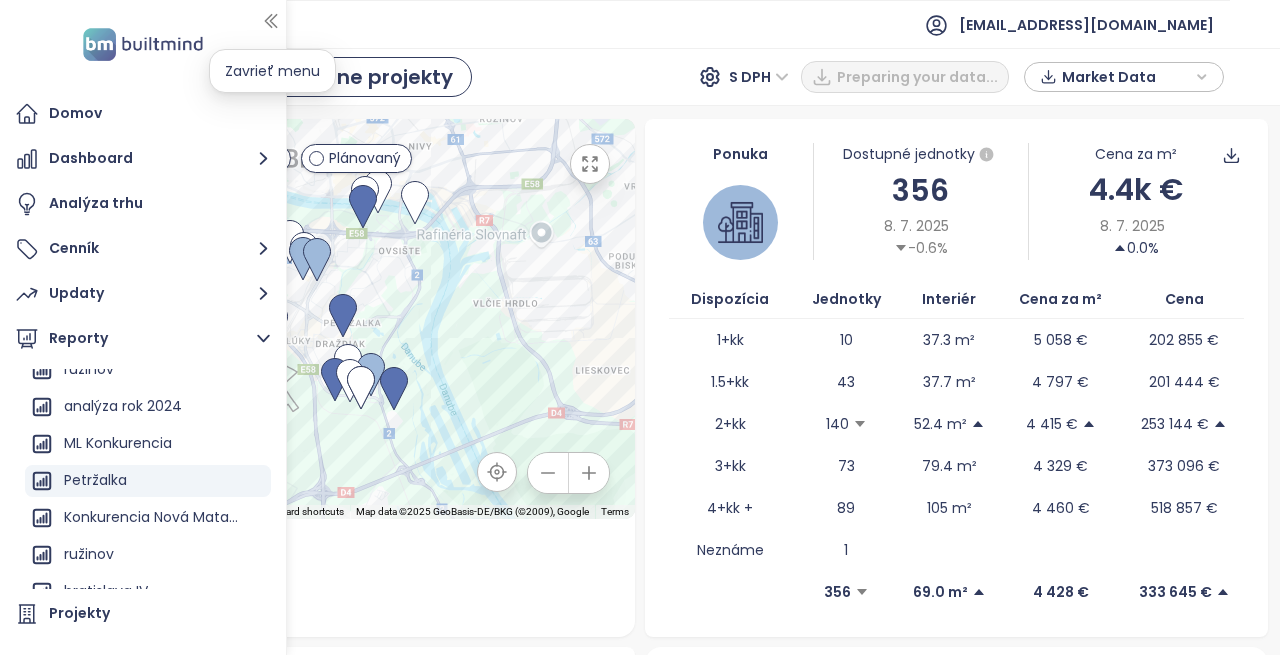 click 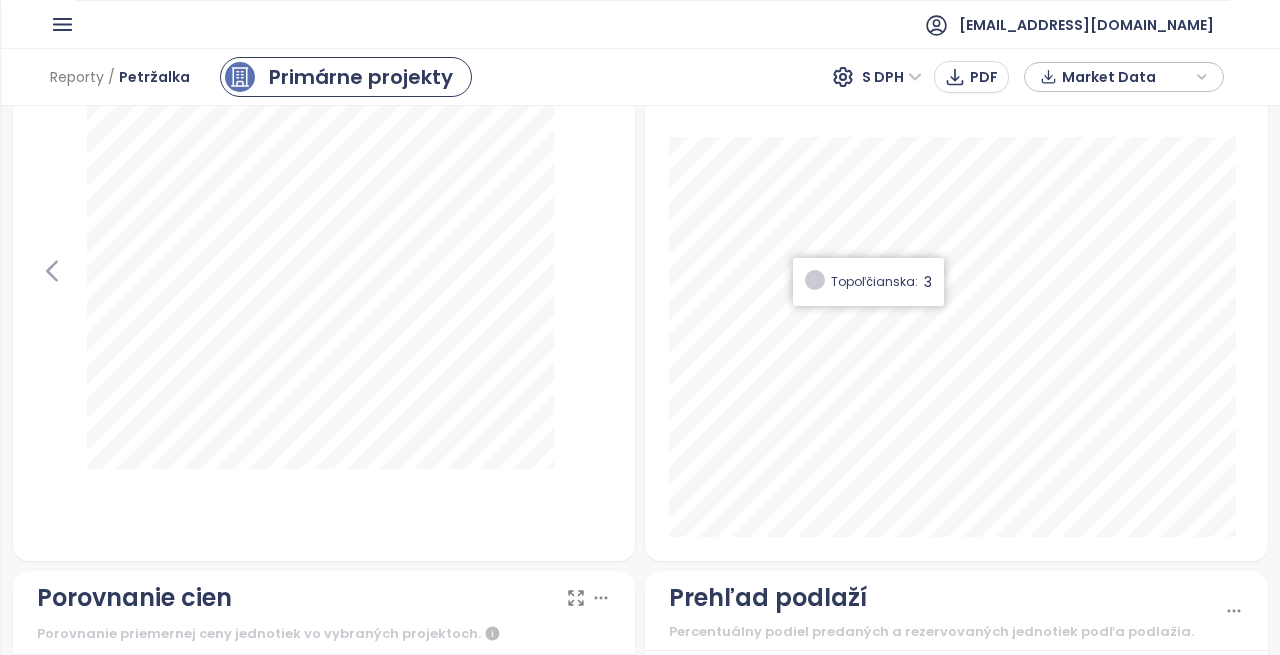 scroll, scrollTop: 2200, scrollLeft: 0, axis: vertical 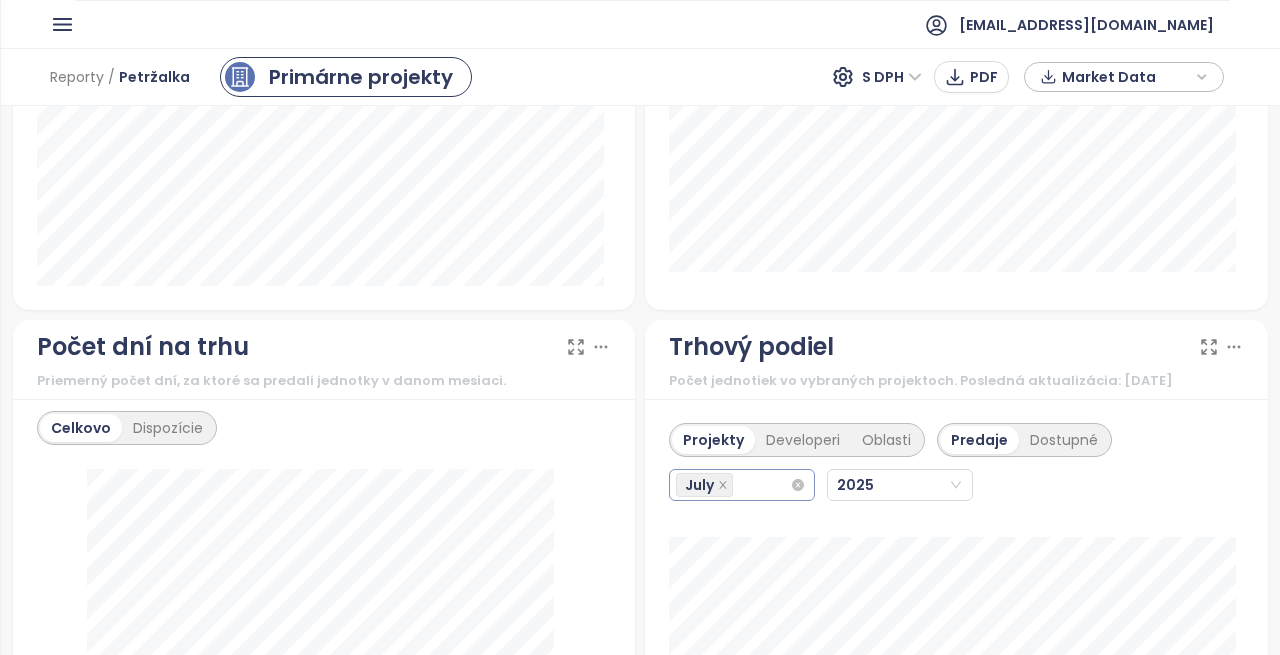 click on "July" at bounding box center [742, 485] 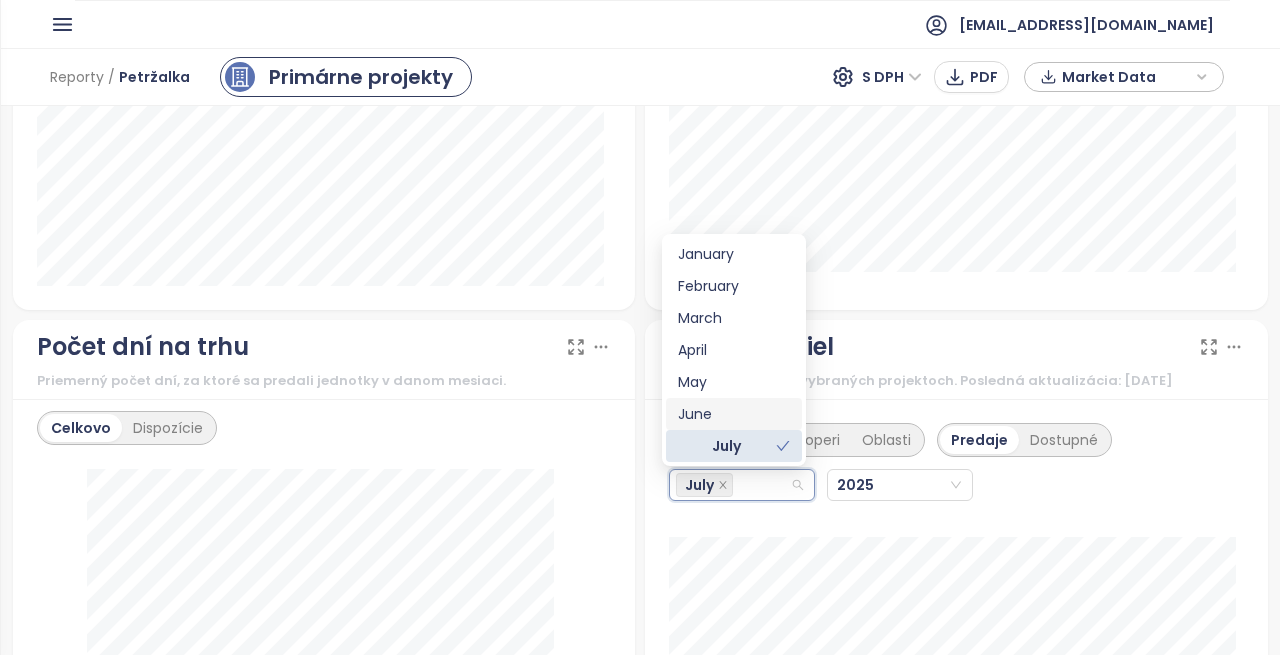 click on "June" at bounding box center (734, 414) 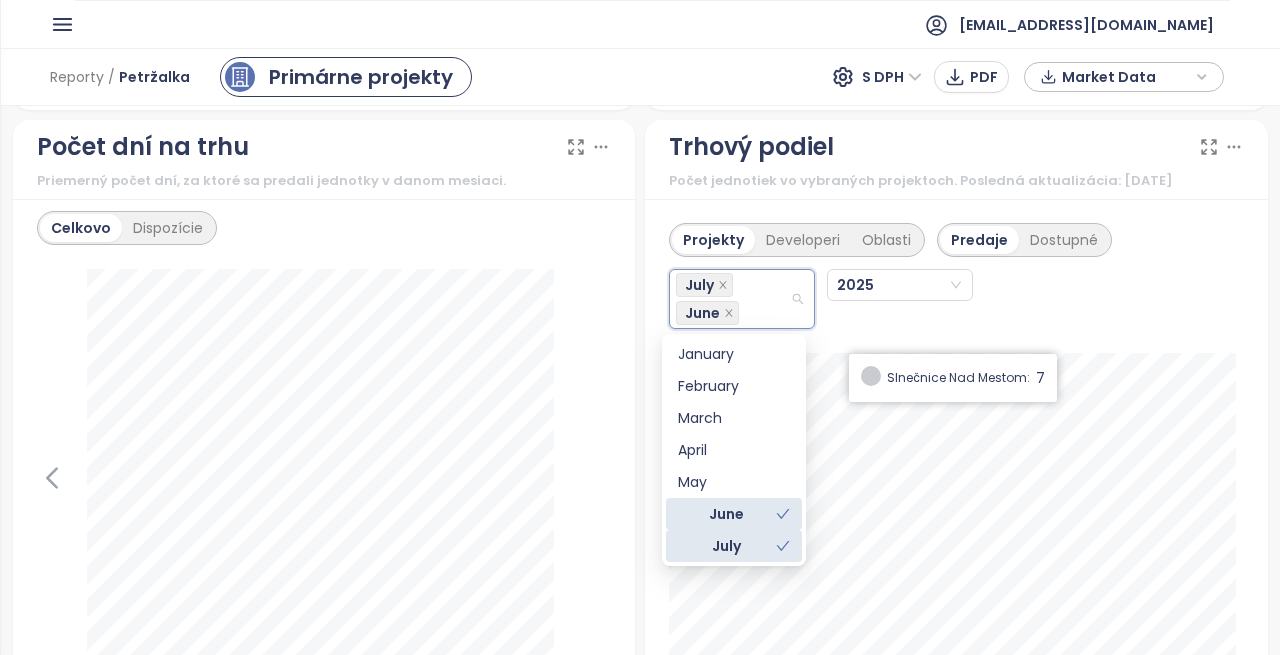 scroll, scrollTop: 2600, scrollLeft: 0, axis: vertical 